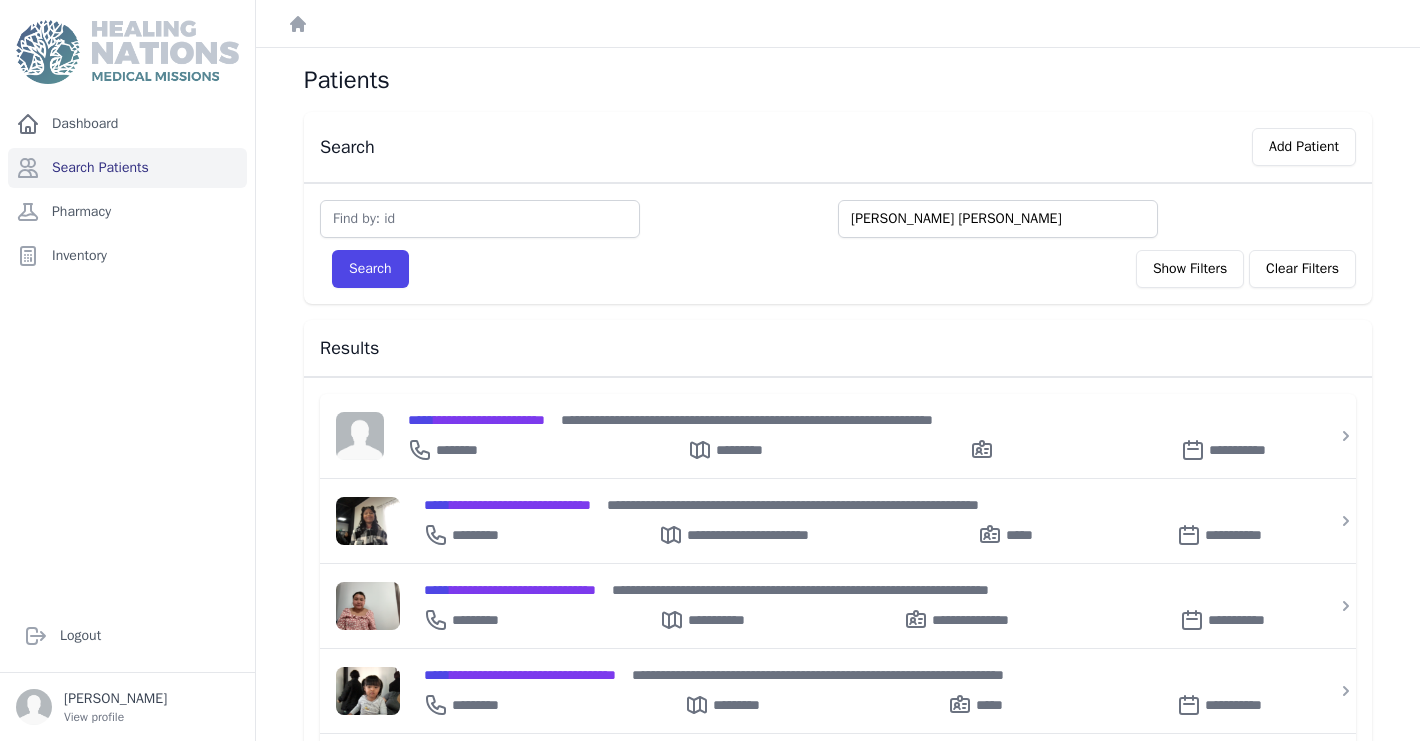 scroll, scrollTop: 0, scrollLeft: 0, axis: both 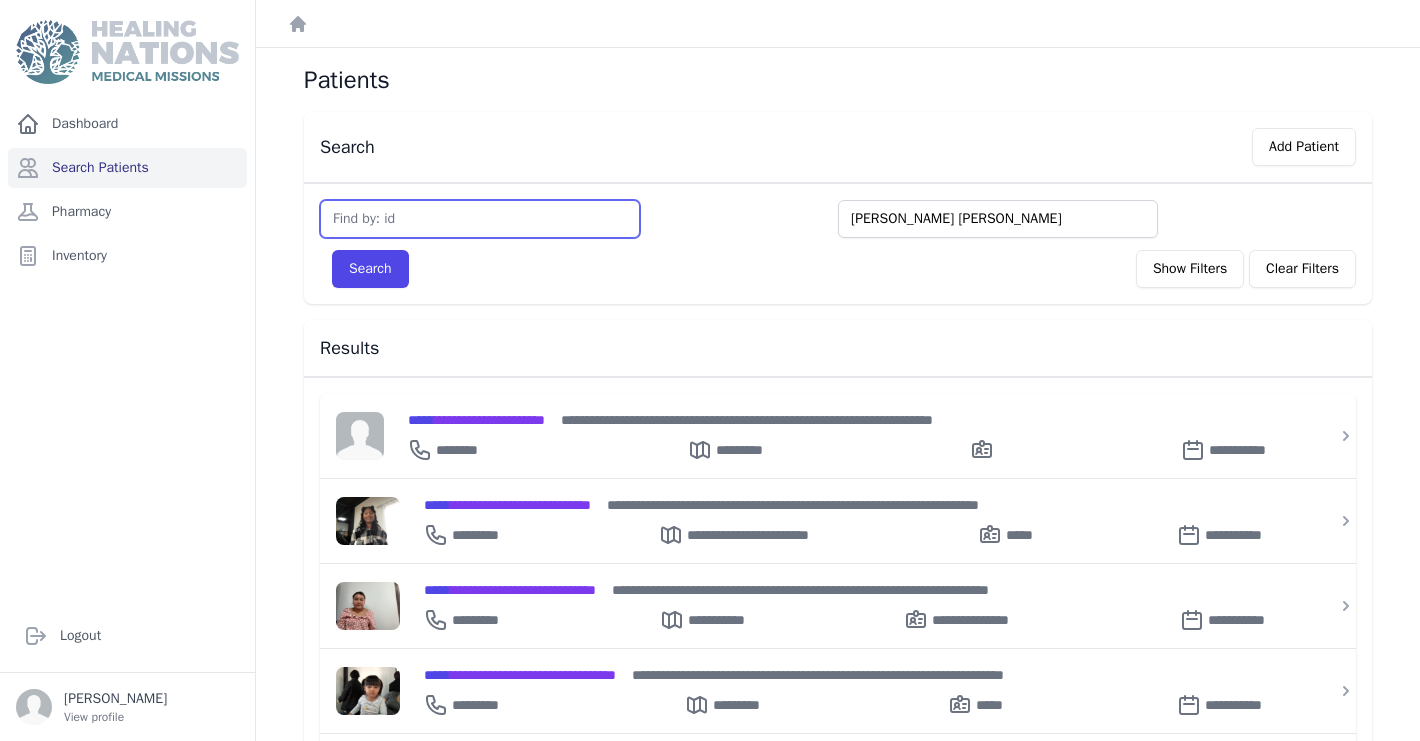 click at bounding box center (480, 219) 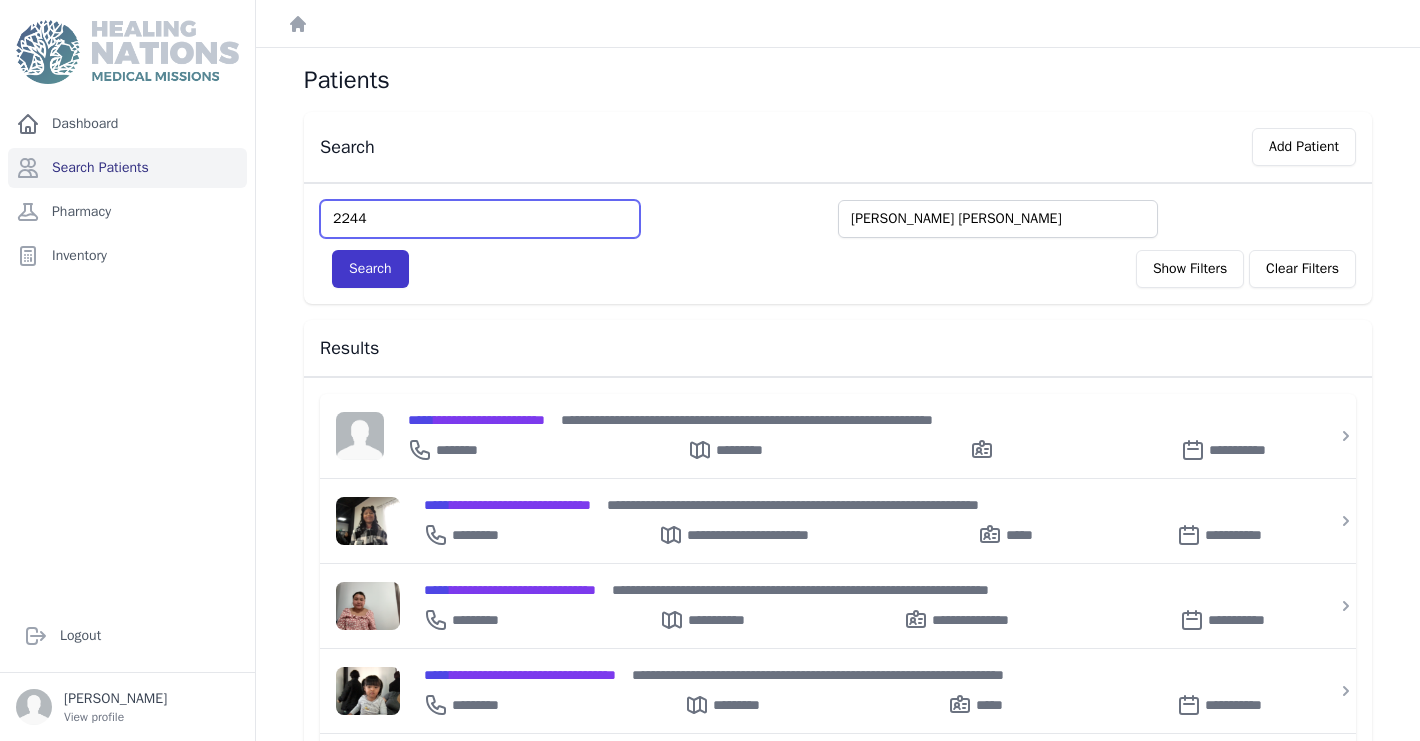 type on "2244" 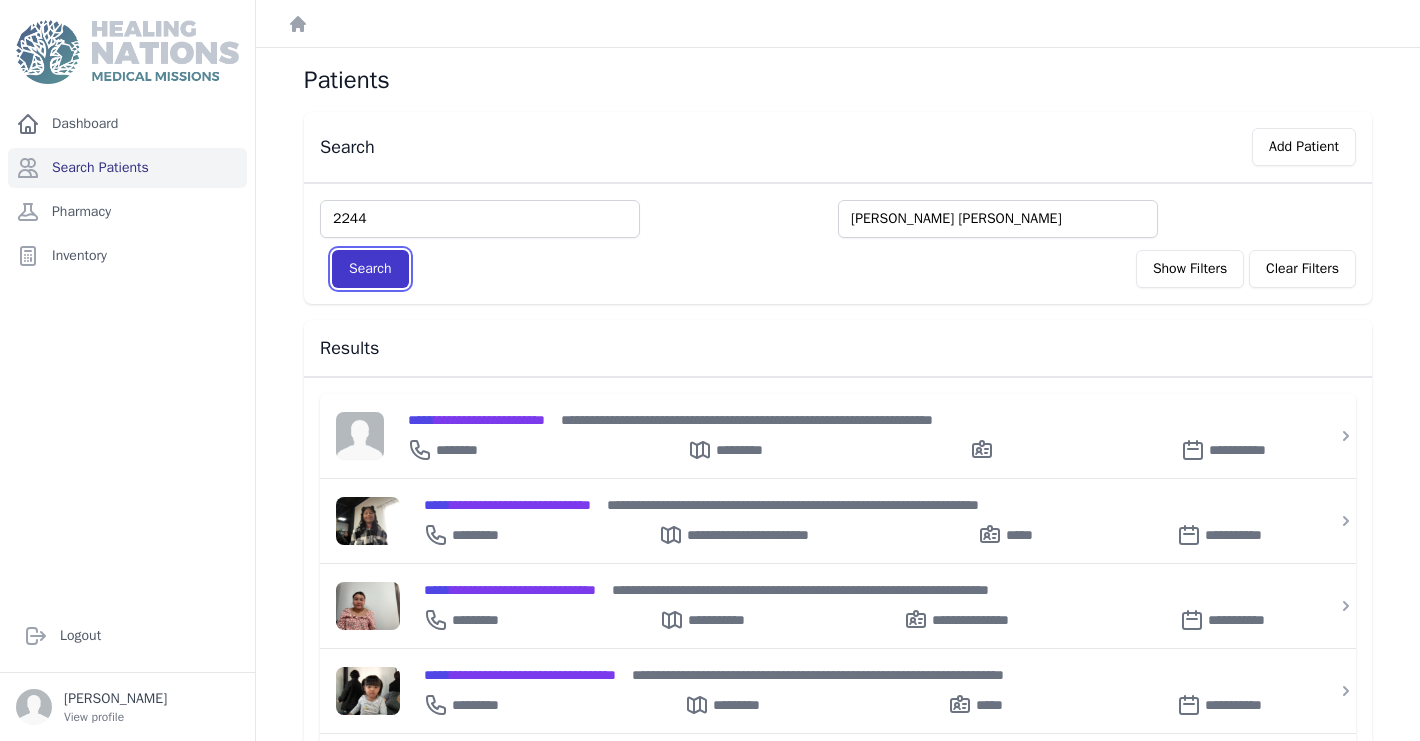 click on "Search" at bounding box center [370, 269] 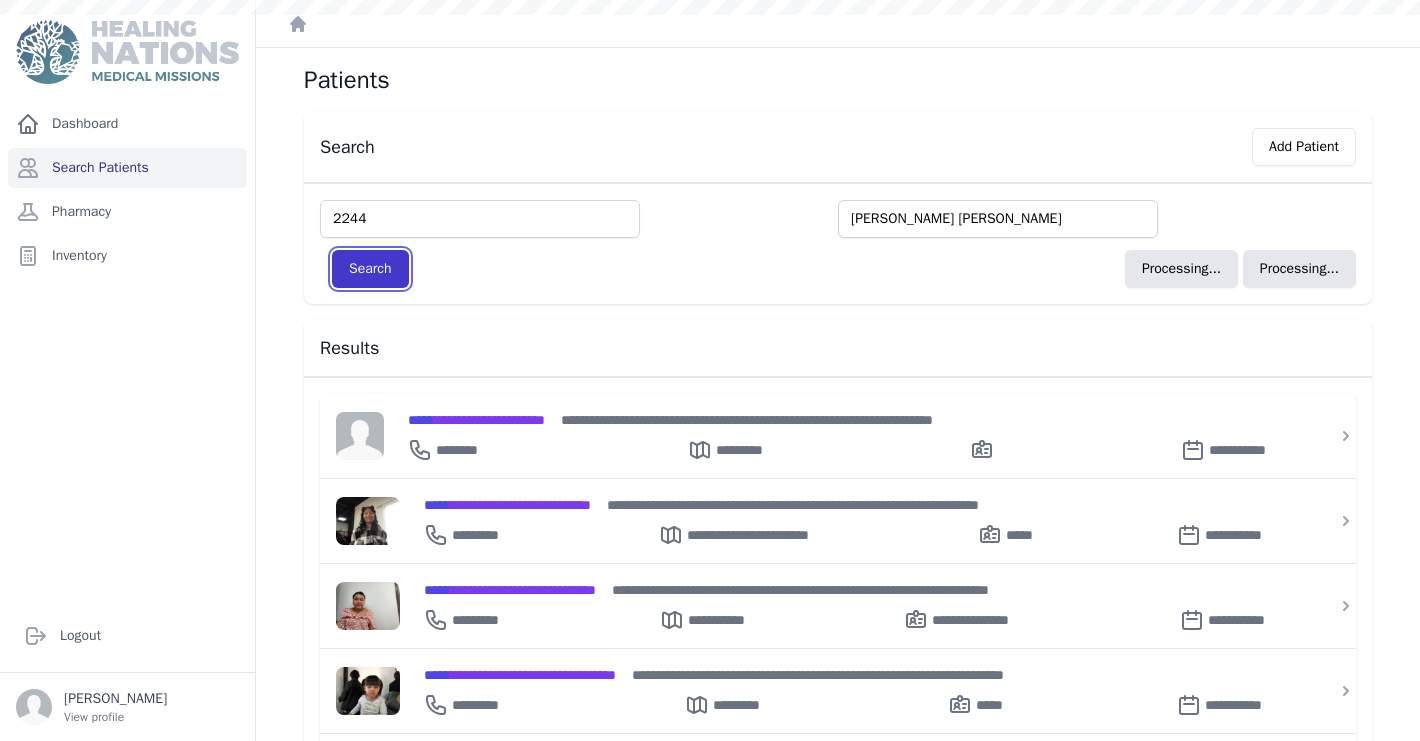 type 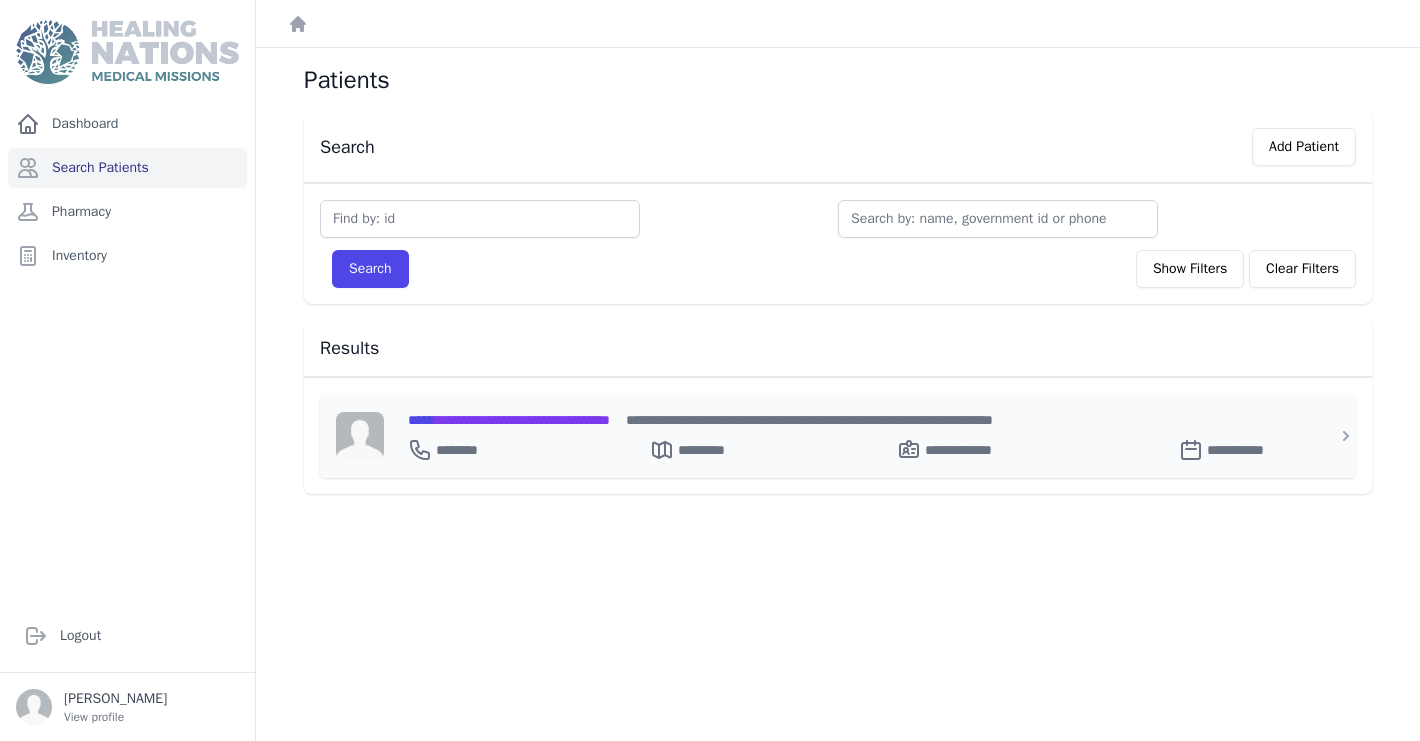 click on "**********" at bounding box center (509, 420) 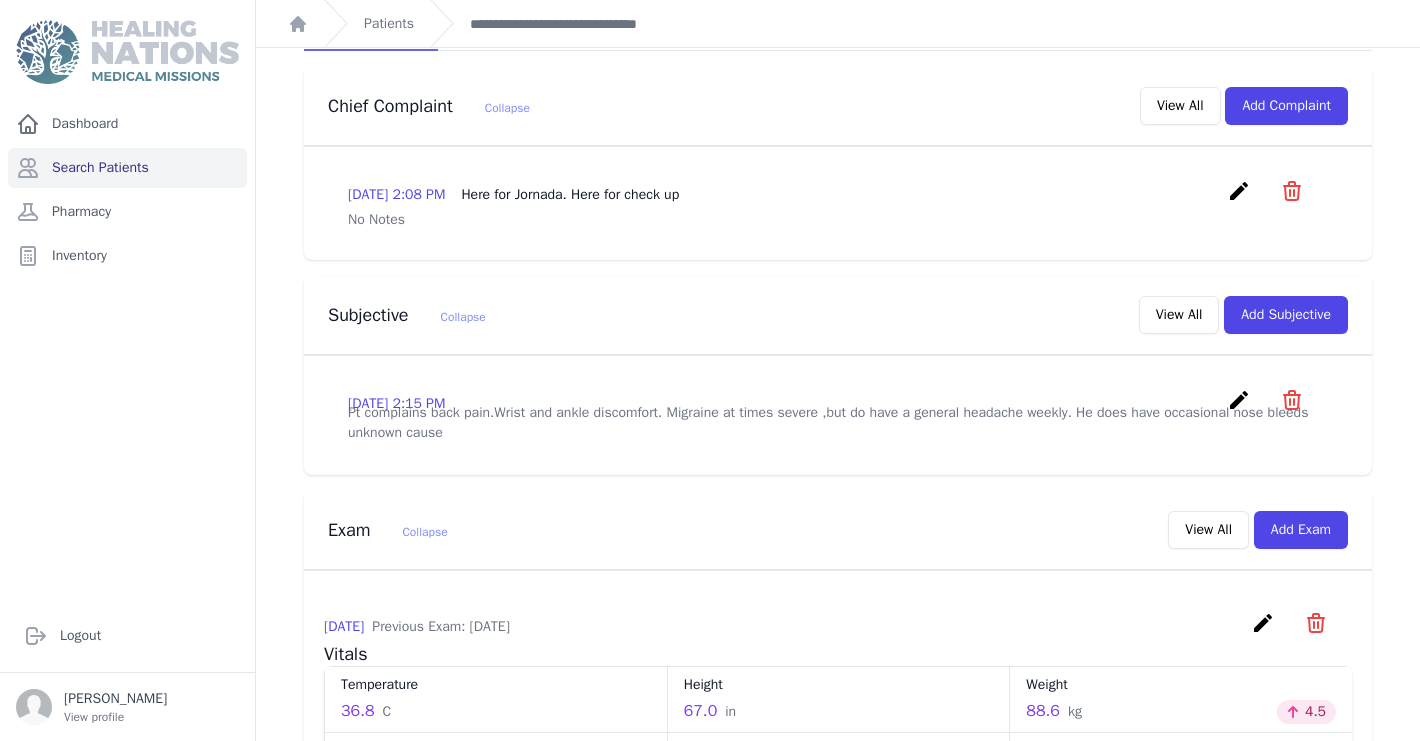 scroll, scrollTop: 0, scrollLeft: 0, axis: both 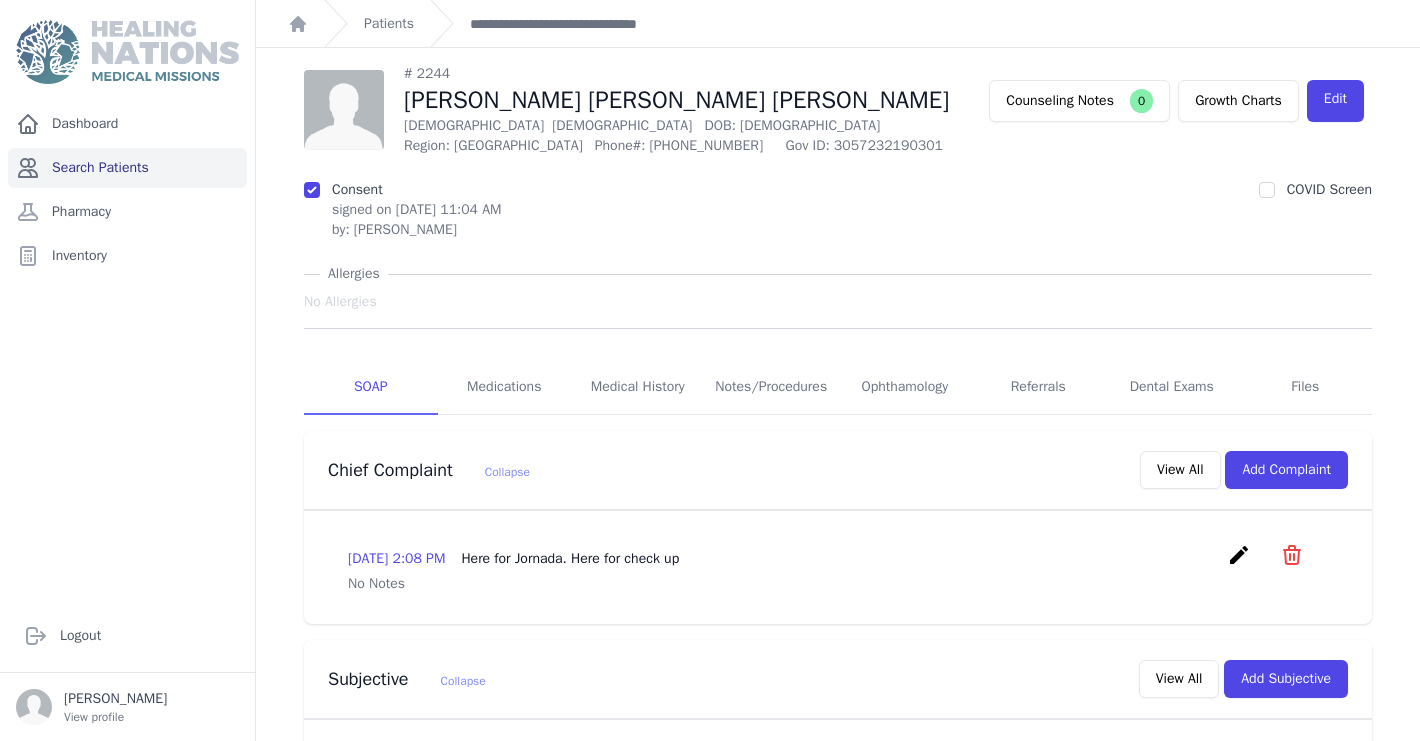 click on "Search Patients" at bounding box center [127, 168] 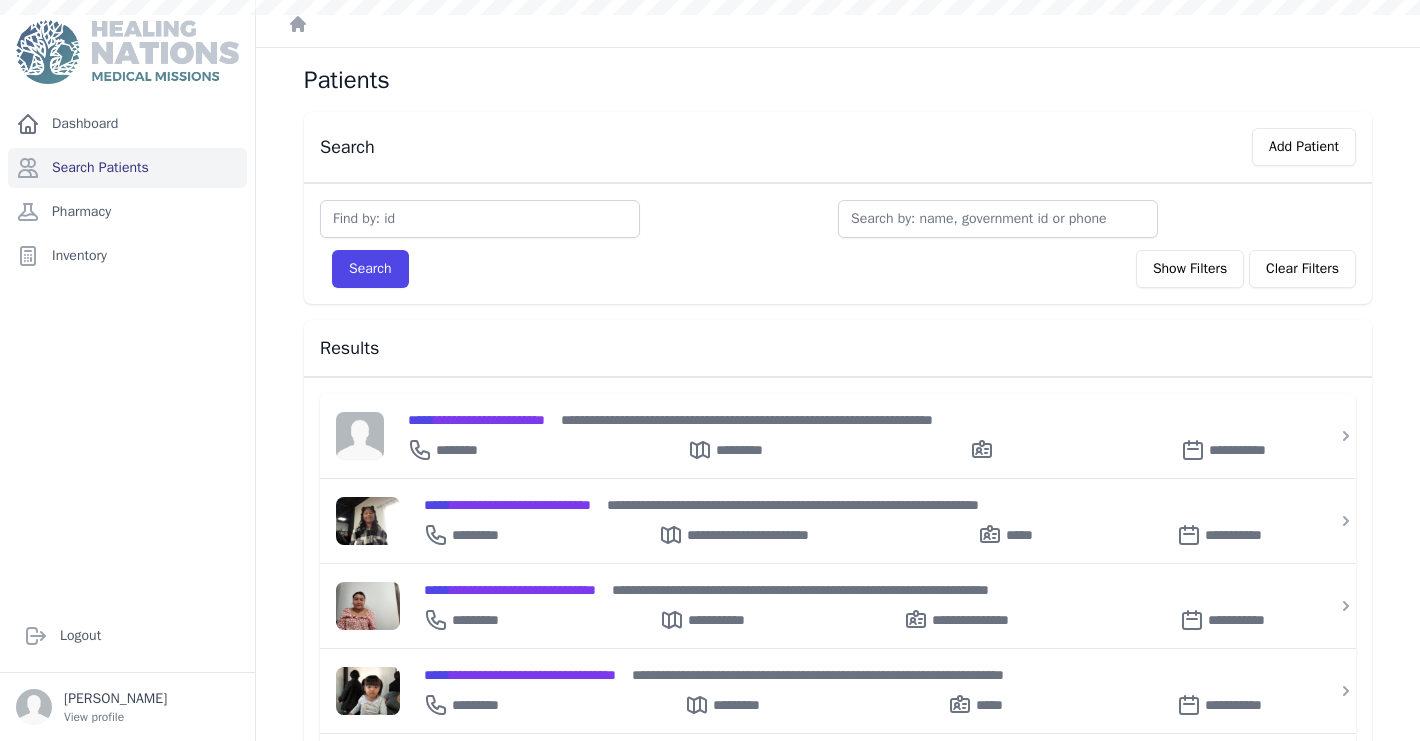 scroll, scrollTop: 0, scrollLeft: 0, axis: both 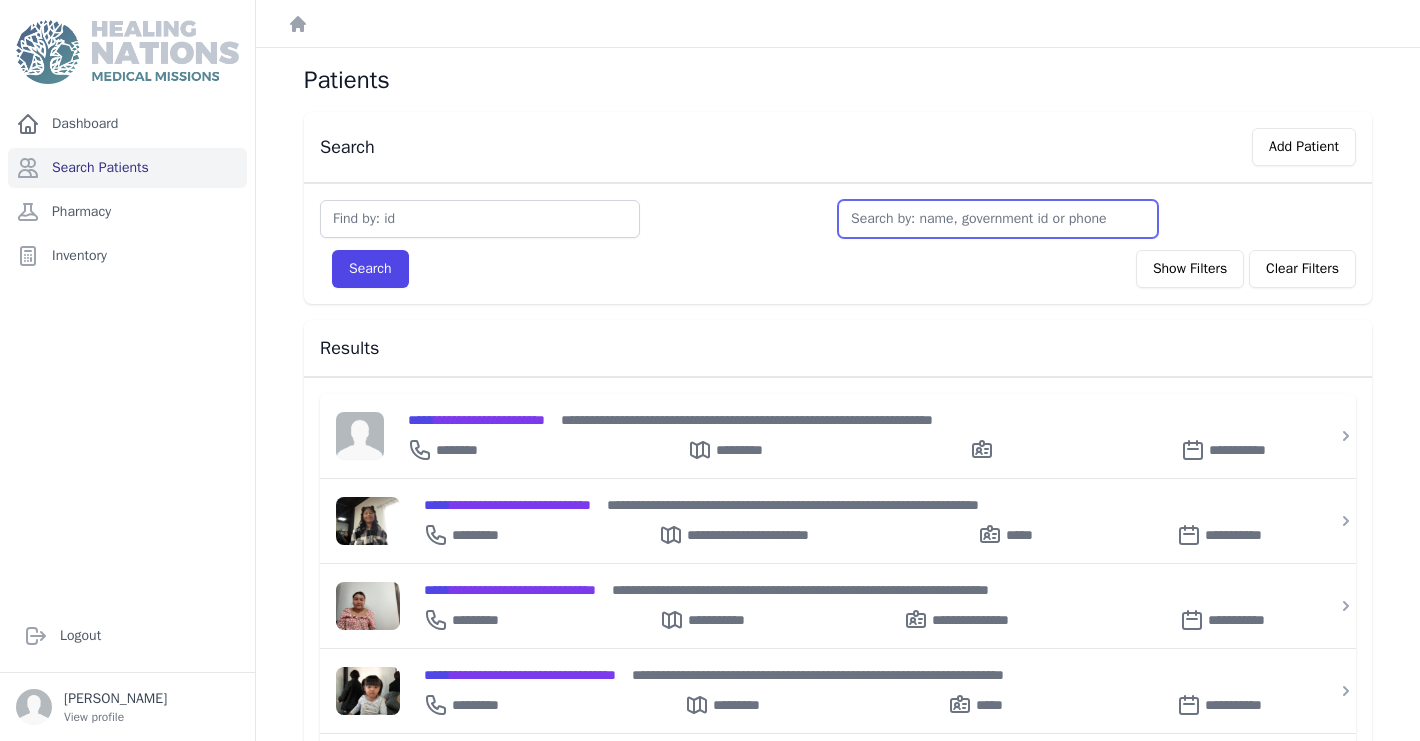 click at bounding box center [998, 219] 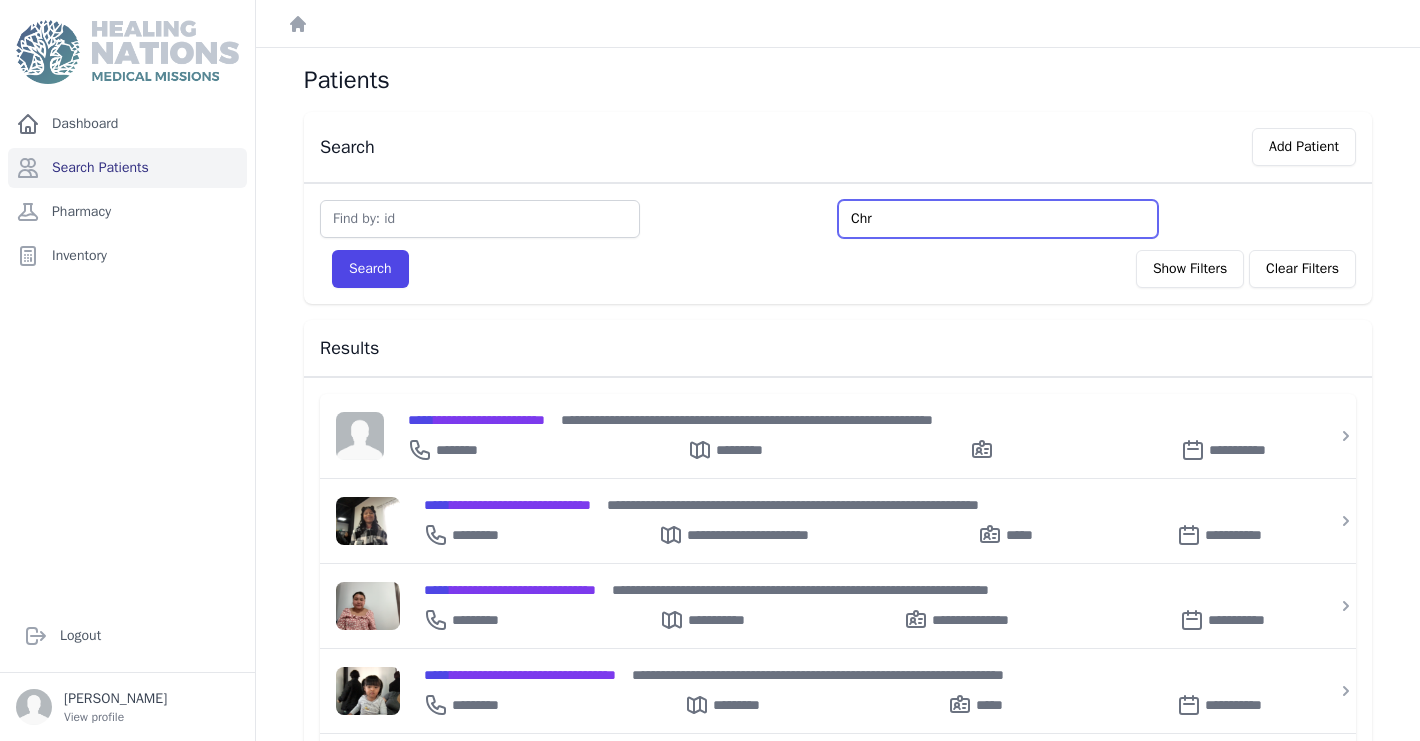 type on "Chri" 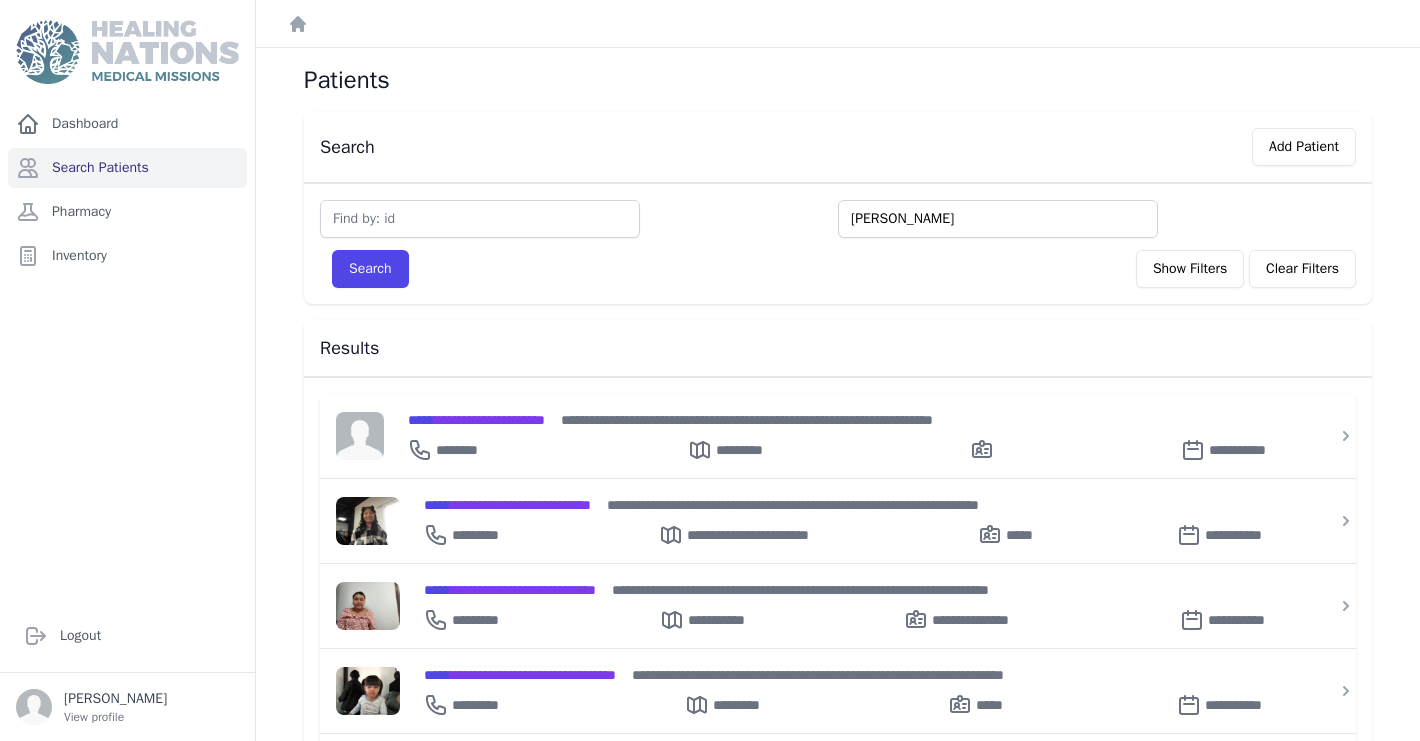 type on "[PERSON_NAME]" 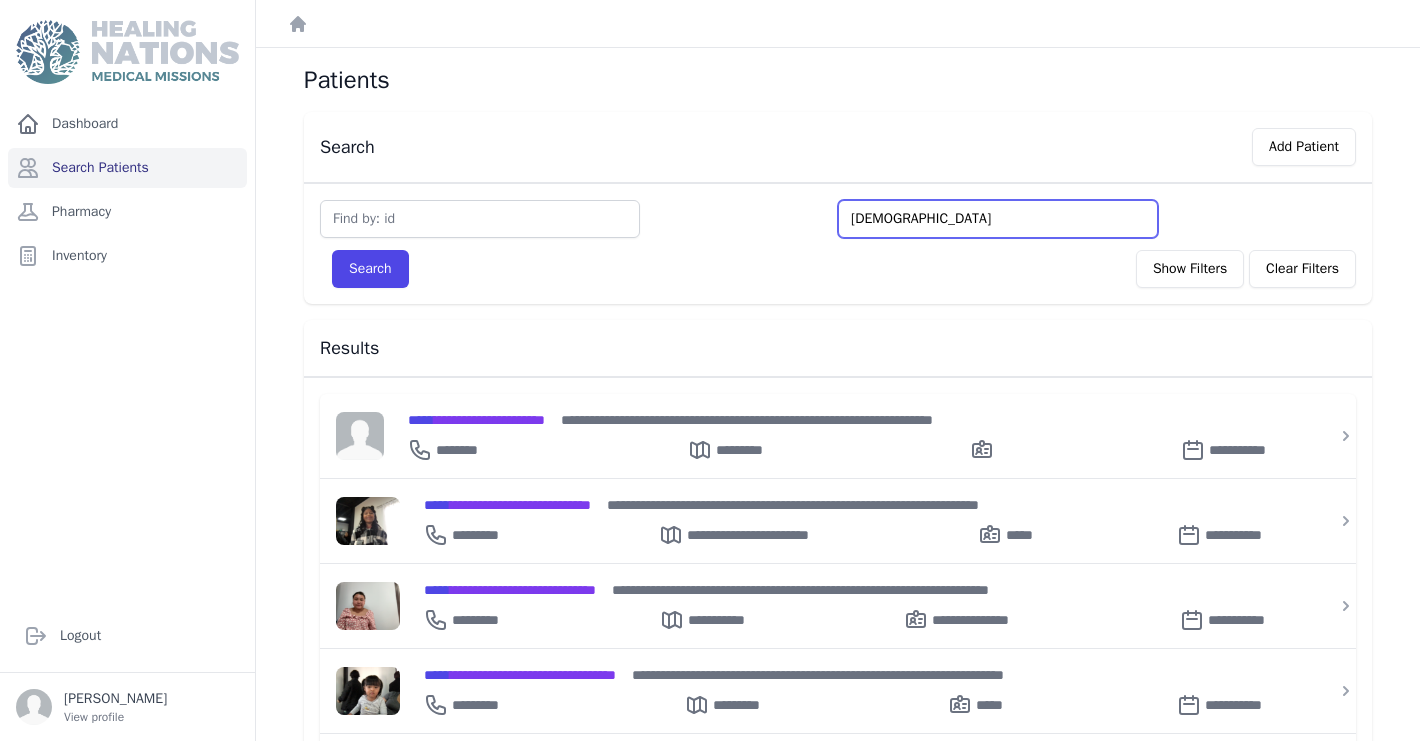 type on "[DEMOGRAPHIC_DATA]" 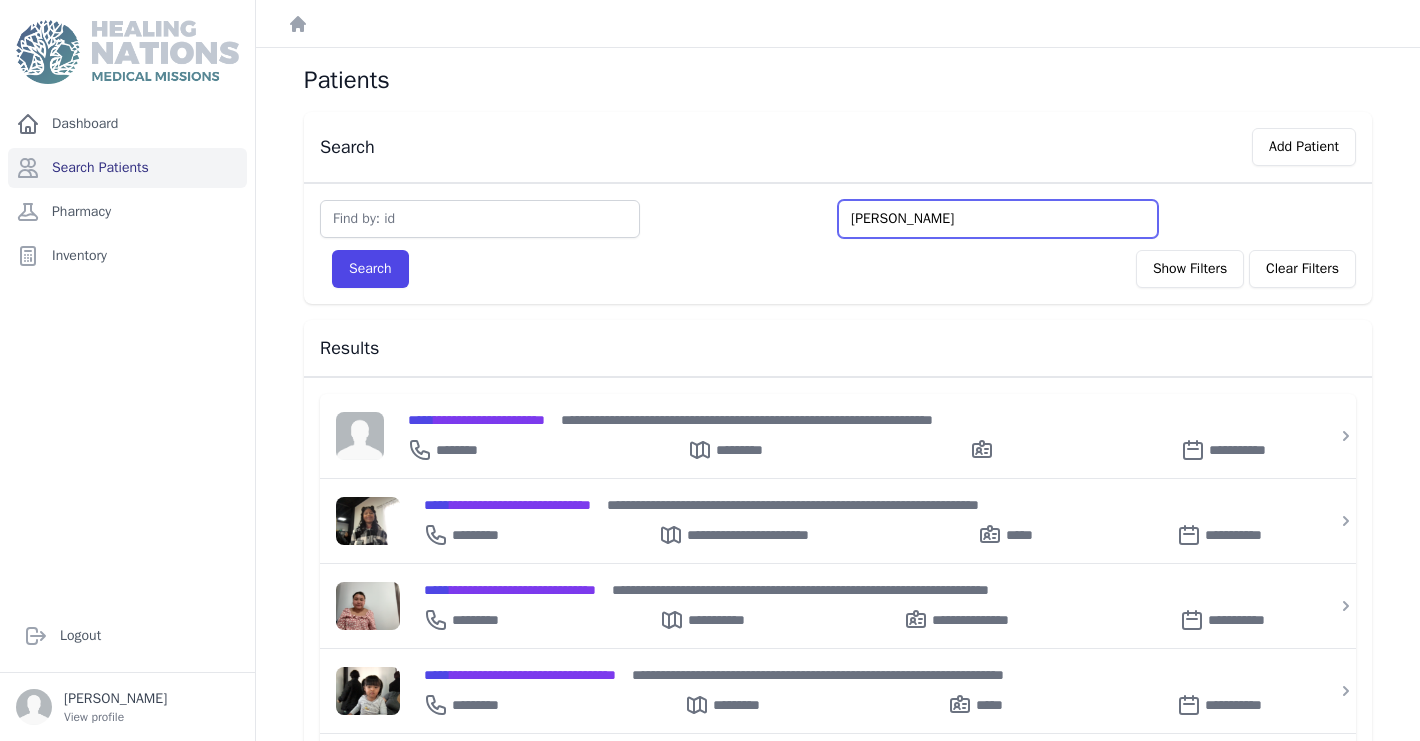 type on "[PERSON_NAME]" 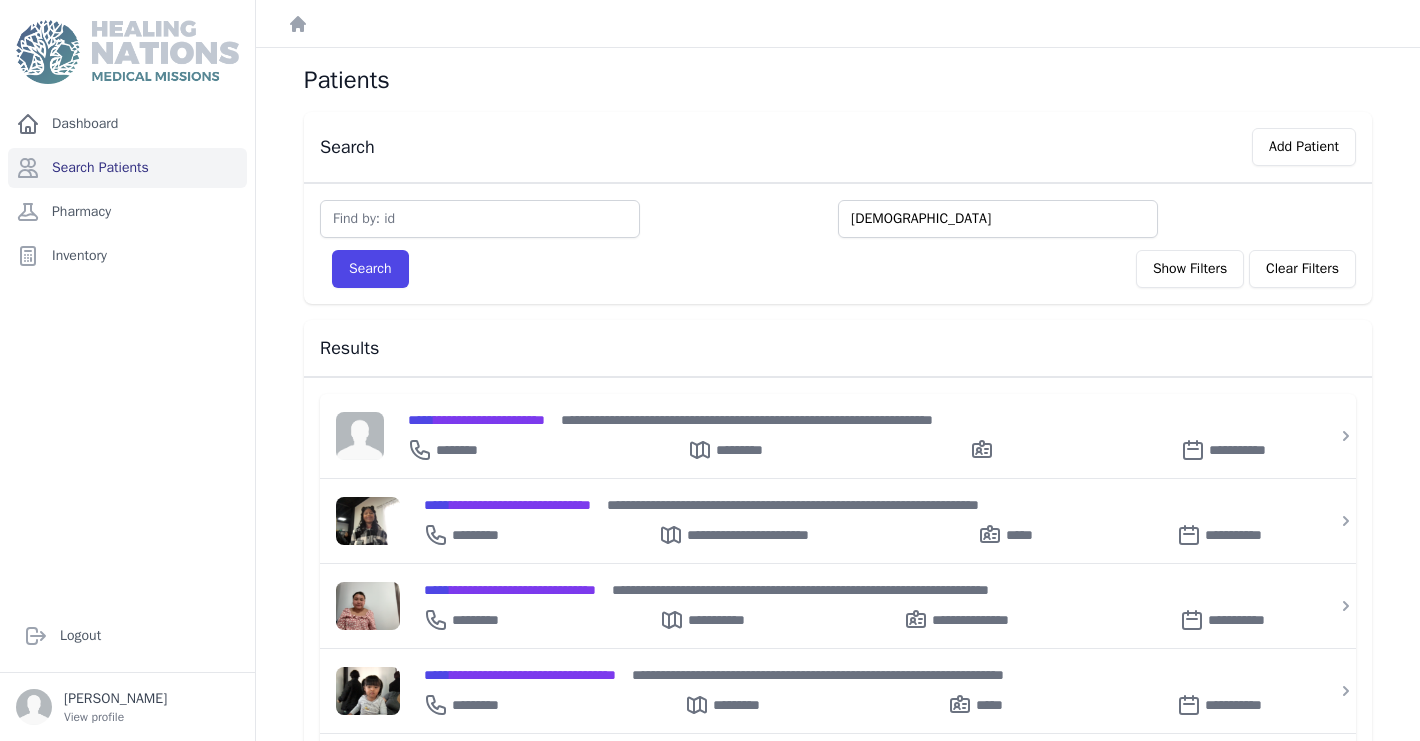 type on "[DEMOGRAPHIC_DATA]" 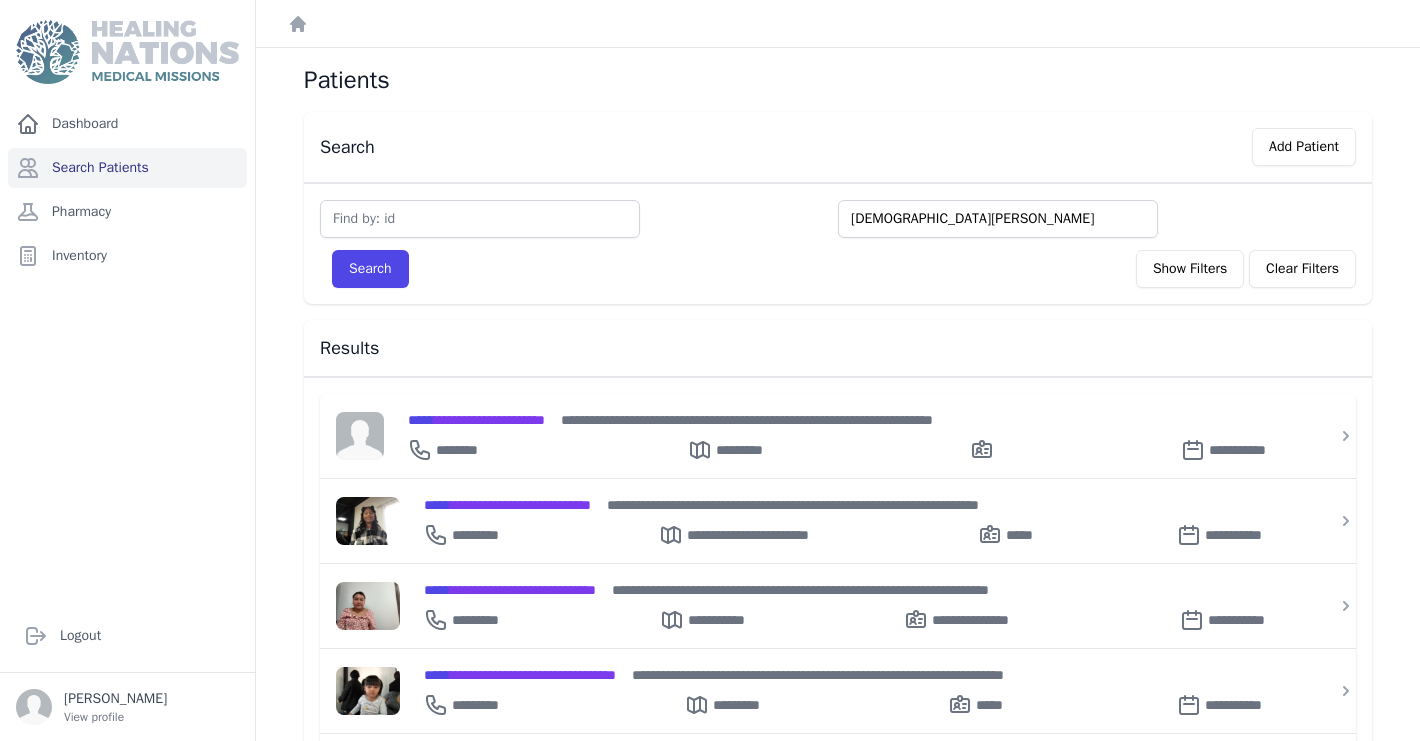 type on "[DEMOGRAPHIC_DATA][PERSON_NAME]" 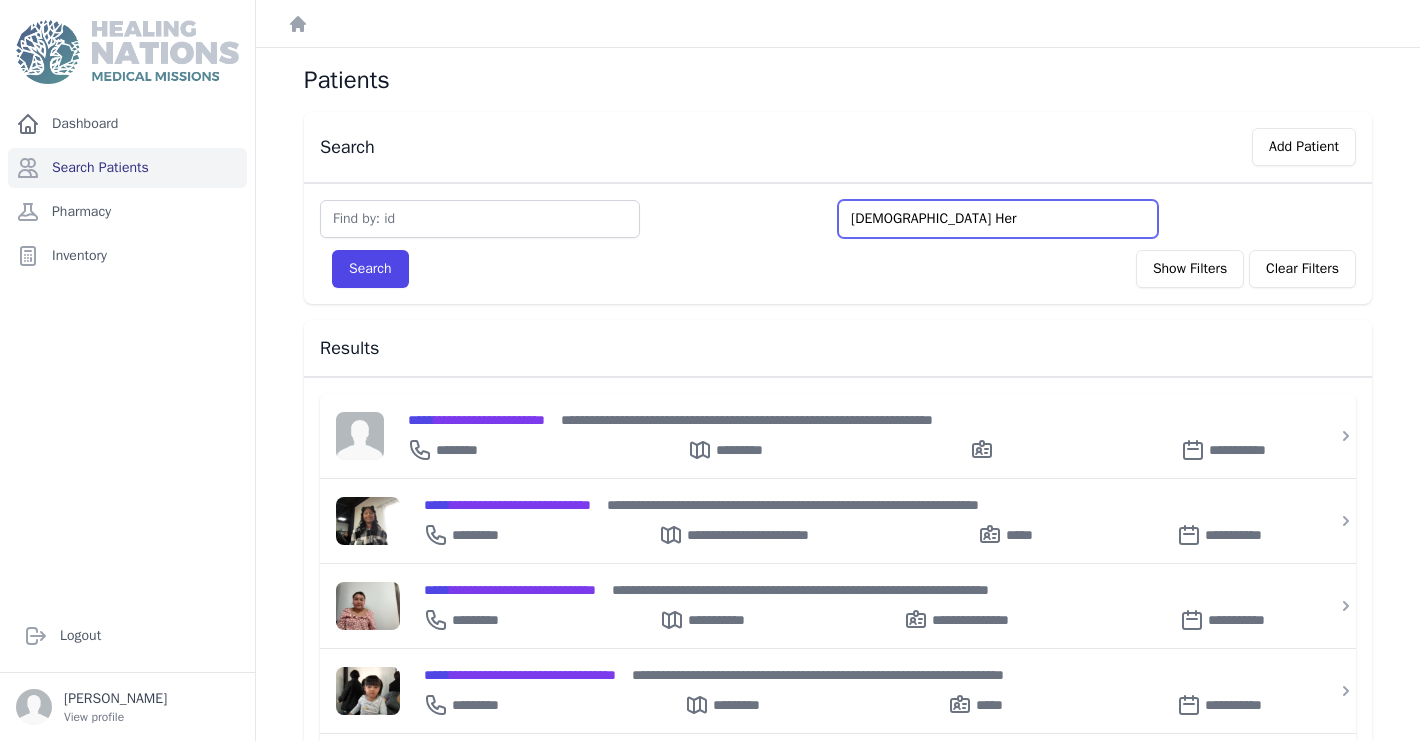 type on "[DEMOGRAPHIC_DATA] Her" 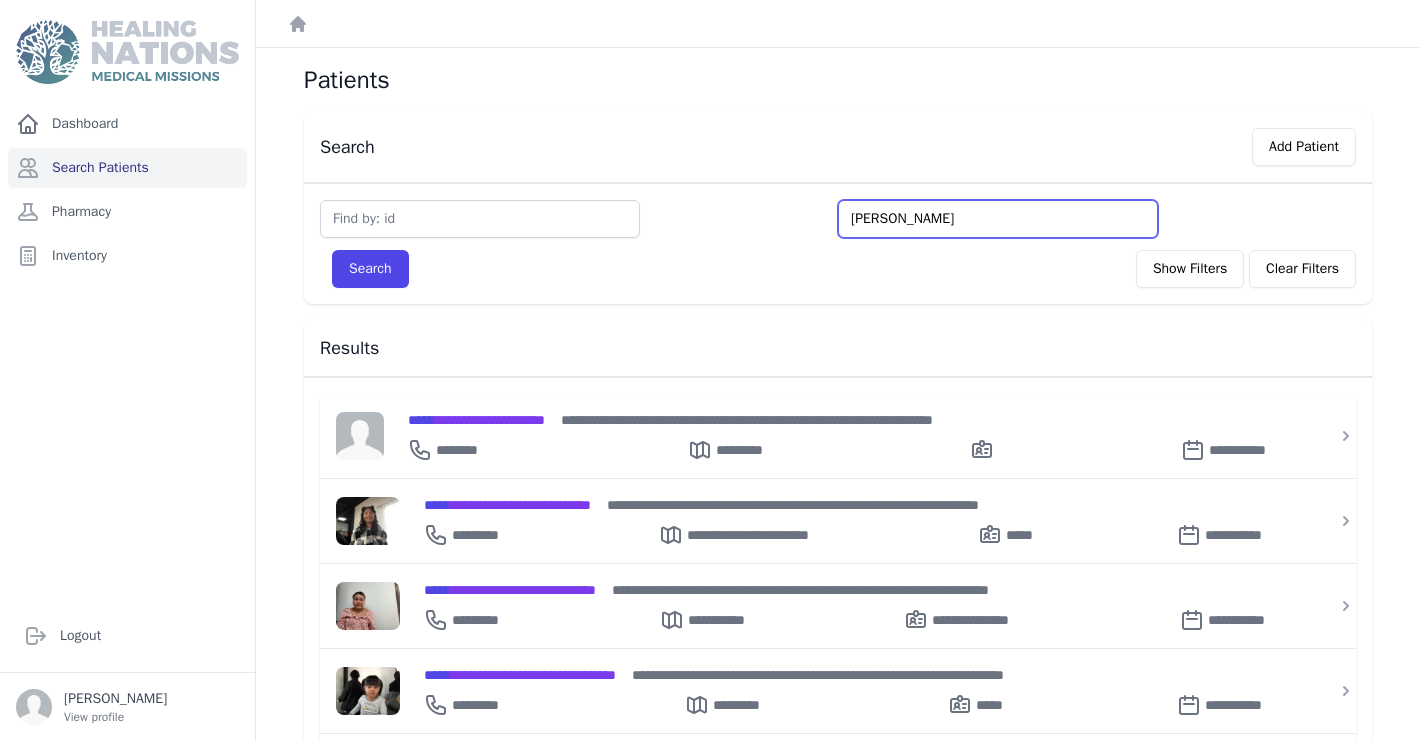 type on "[DEMOGRAPHIC_DATA][PERSON_NAME]" 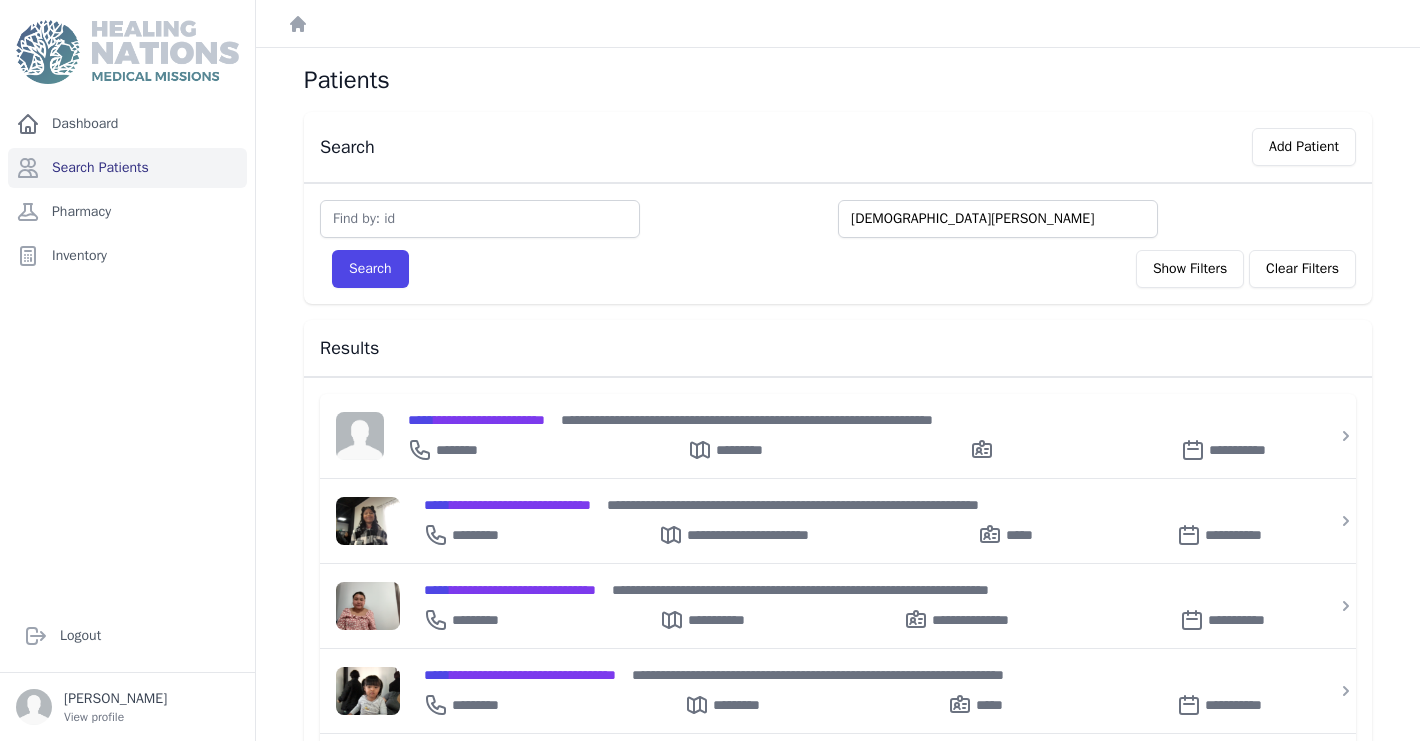 type on "[DEMOGRAPHIC_DATA][PERSON_NAME]" 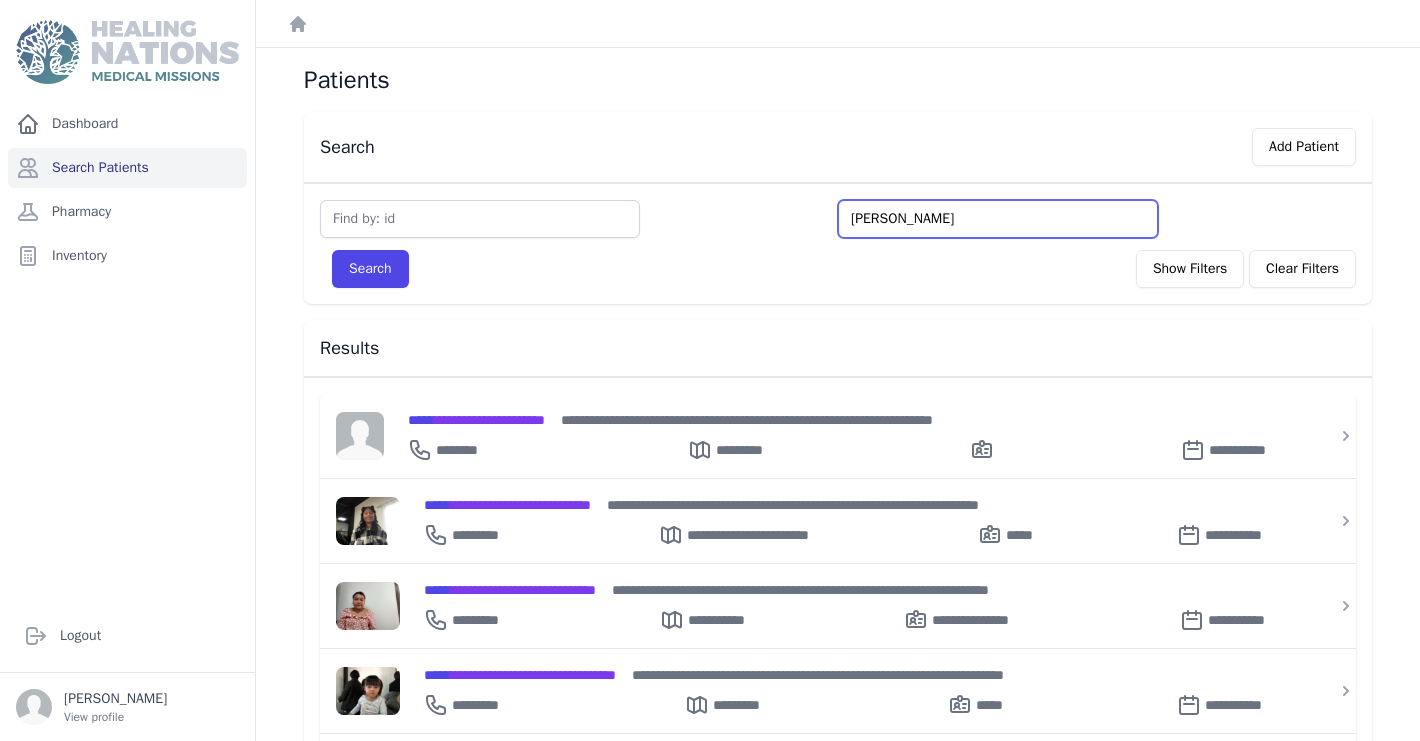 type on "[PERSON_NAME]" 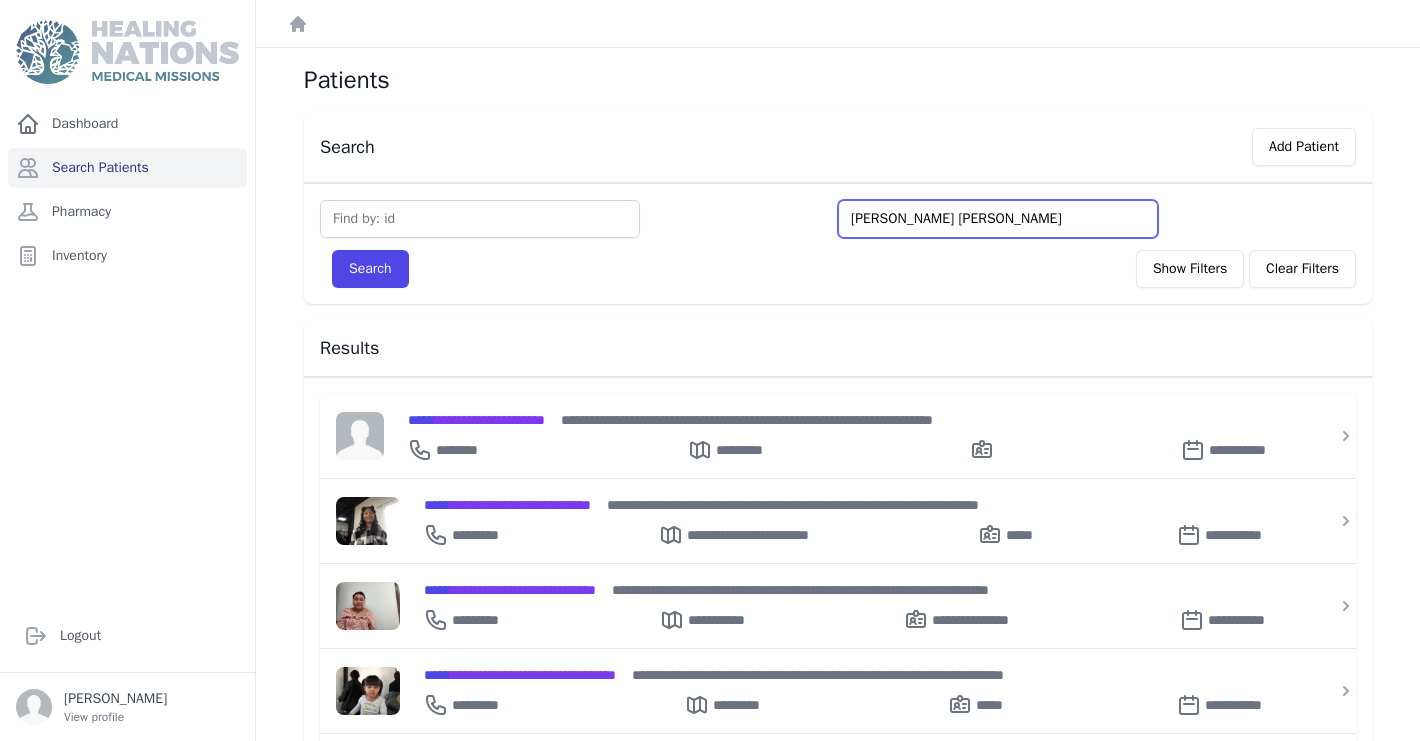 type on "[DEMOGRAPHIC_DATA][PERSON_NAME]" 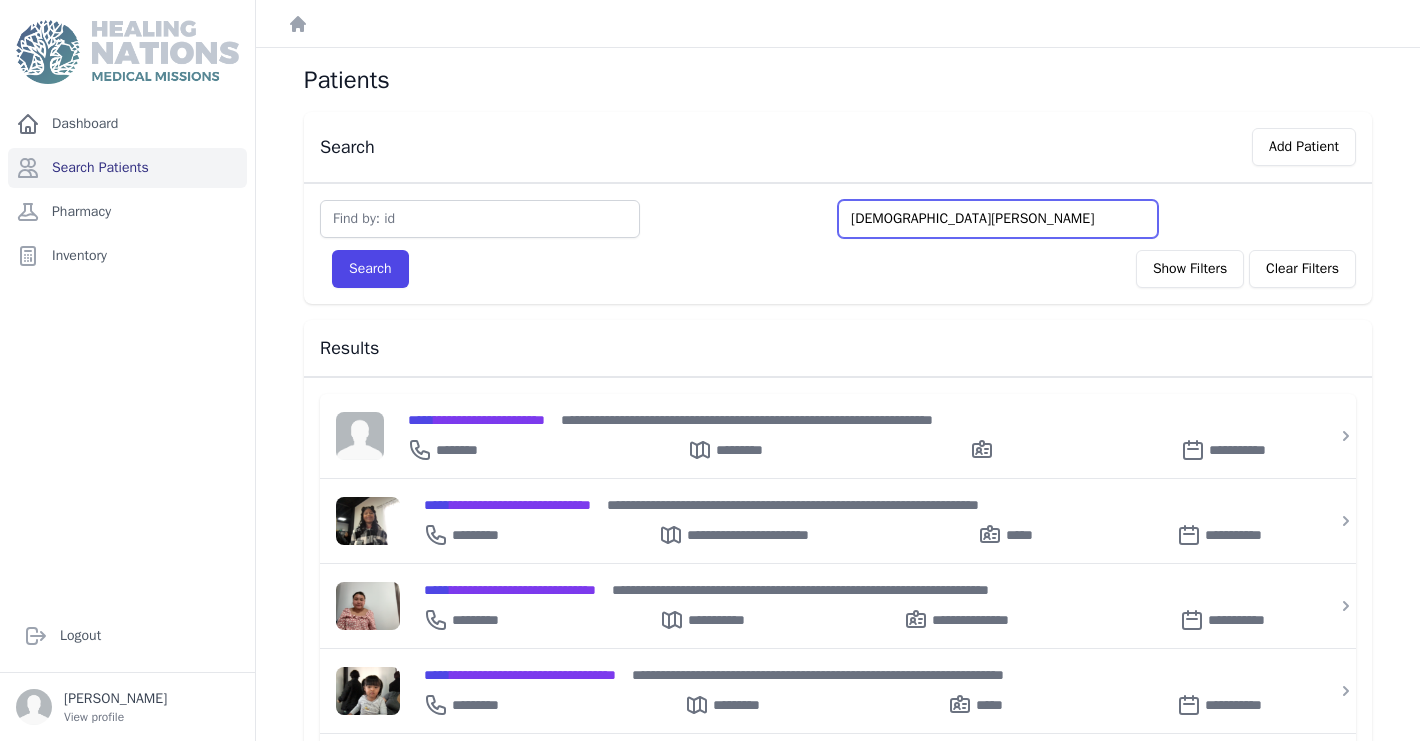 type on "[PERSON_NAME] [PERSON_NAME]" 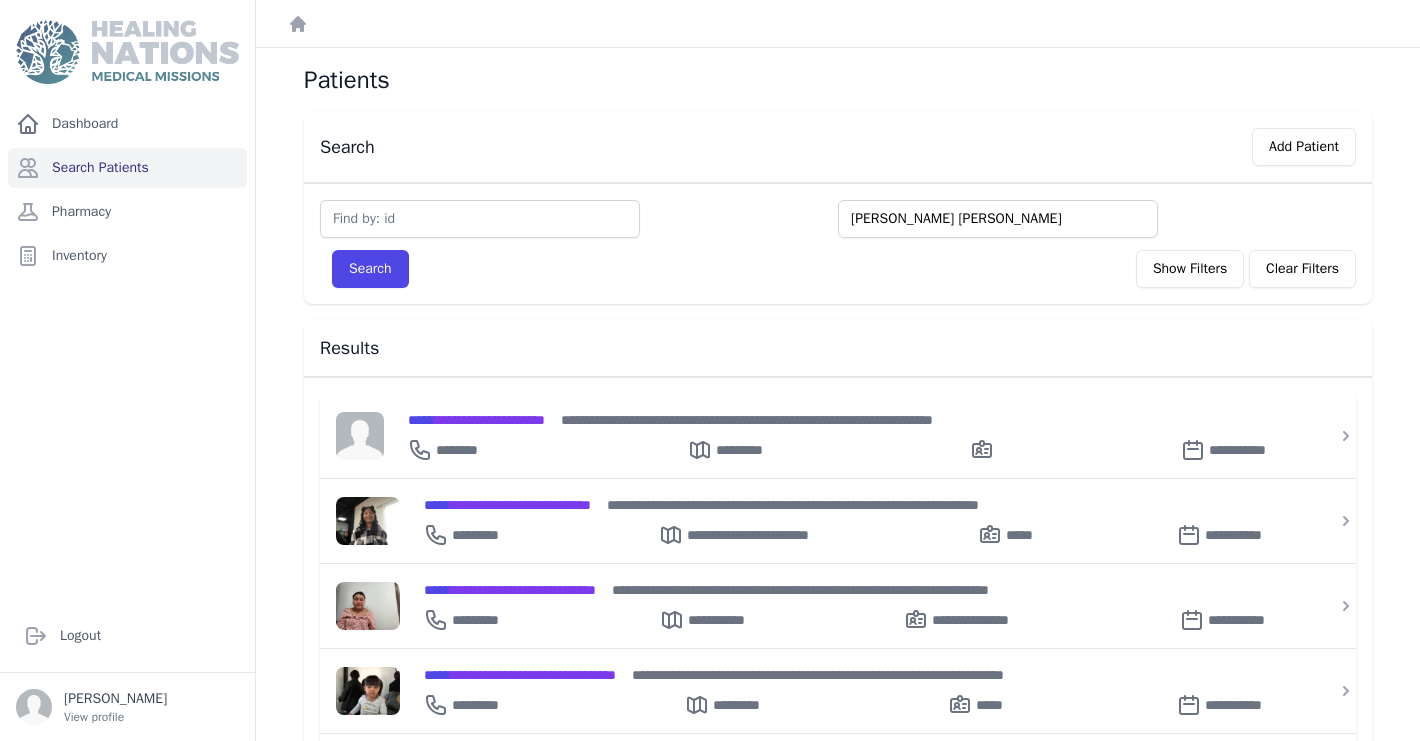 type on "[PERSON_NAME] [PERSON_NAME]" 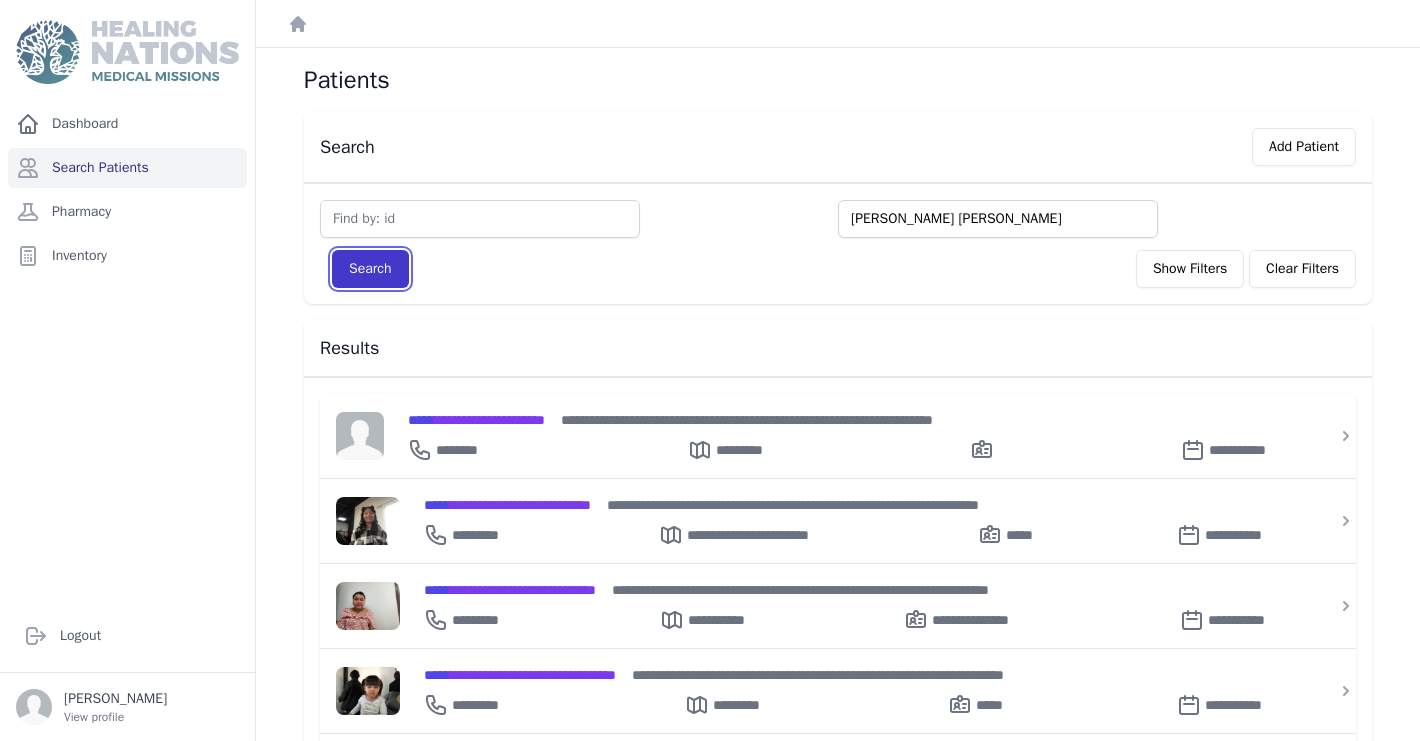 click on "Search" at bounding box center [370, 269] 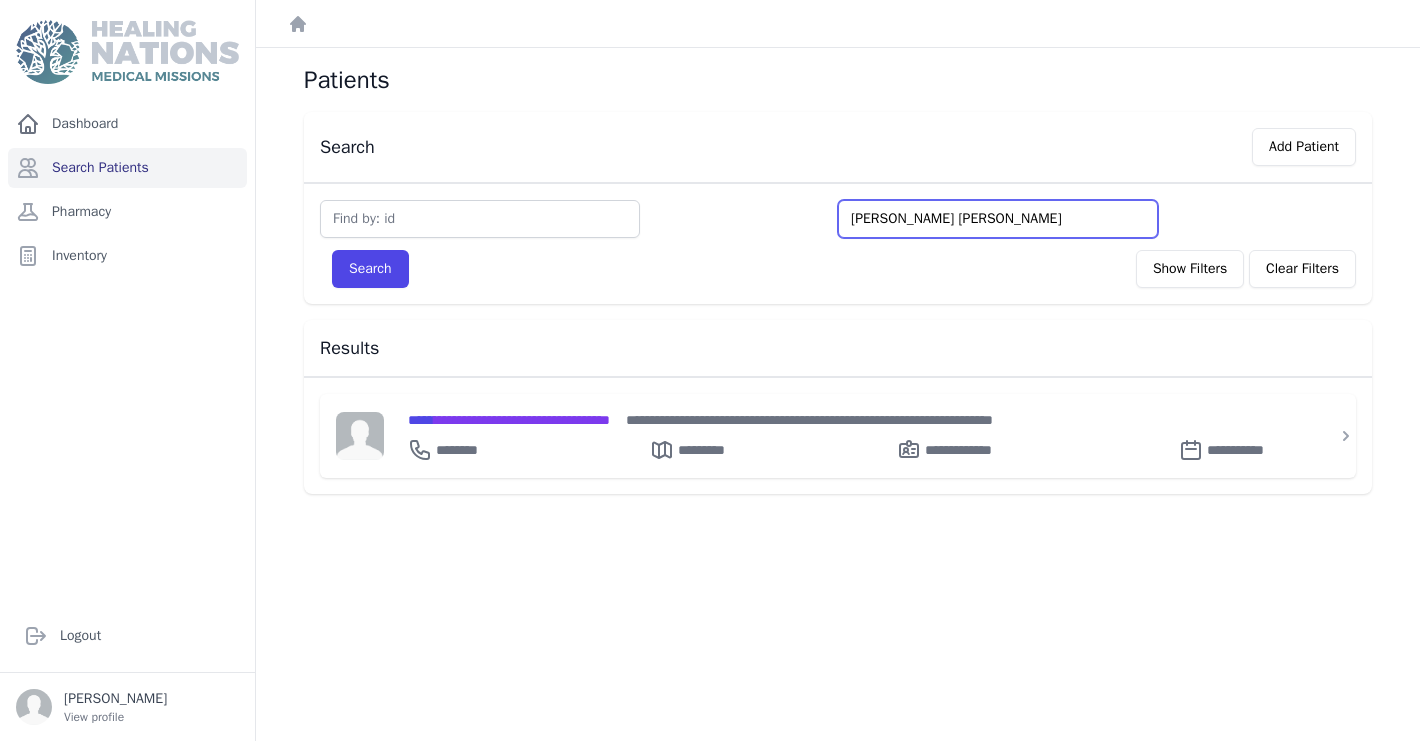 click on "[PERSON_NAME] [PERSON_NAME]" at bounding box center (998, 219) 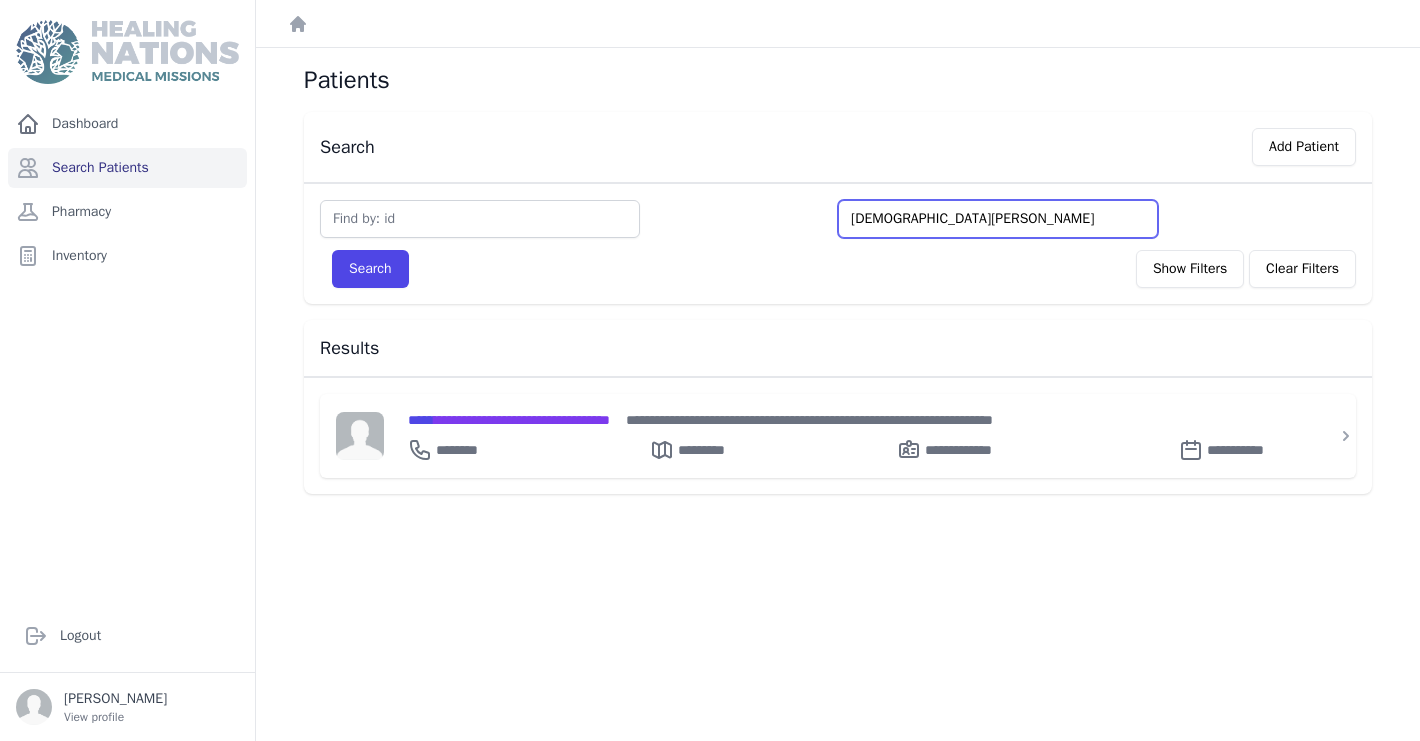 type on "[DEMOGRAPHIC_DATA][PERSON_NAME]" 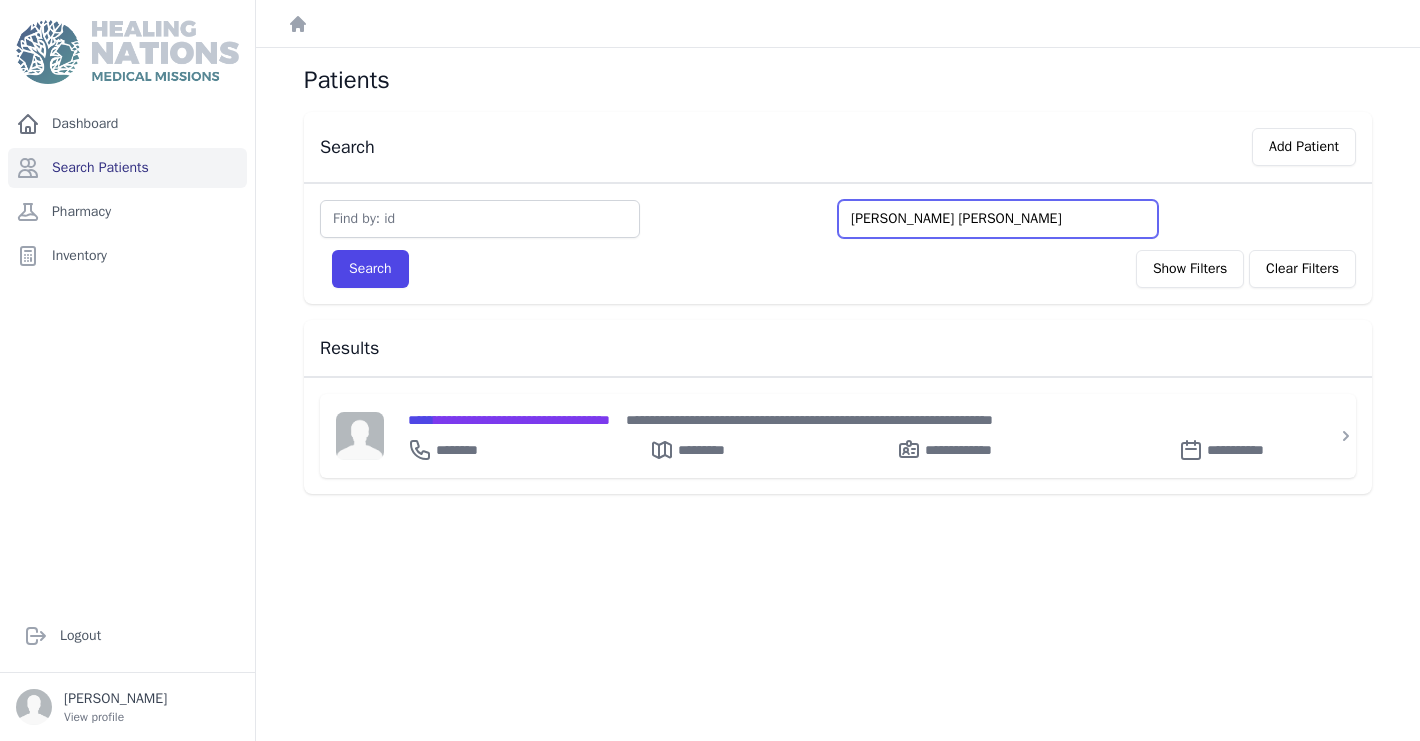 type on "[PERSON_NAME]" 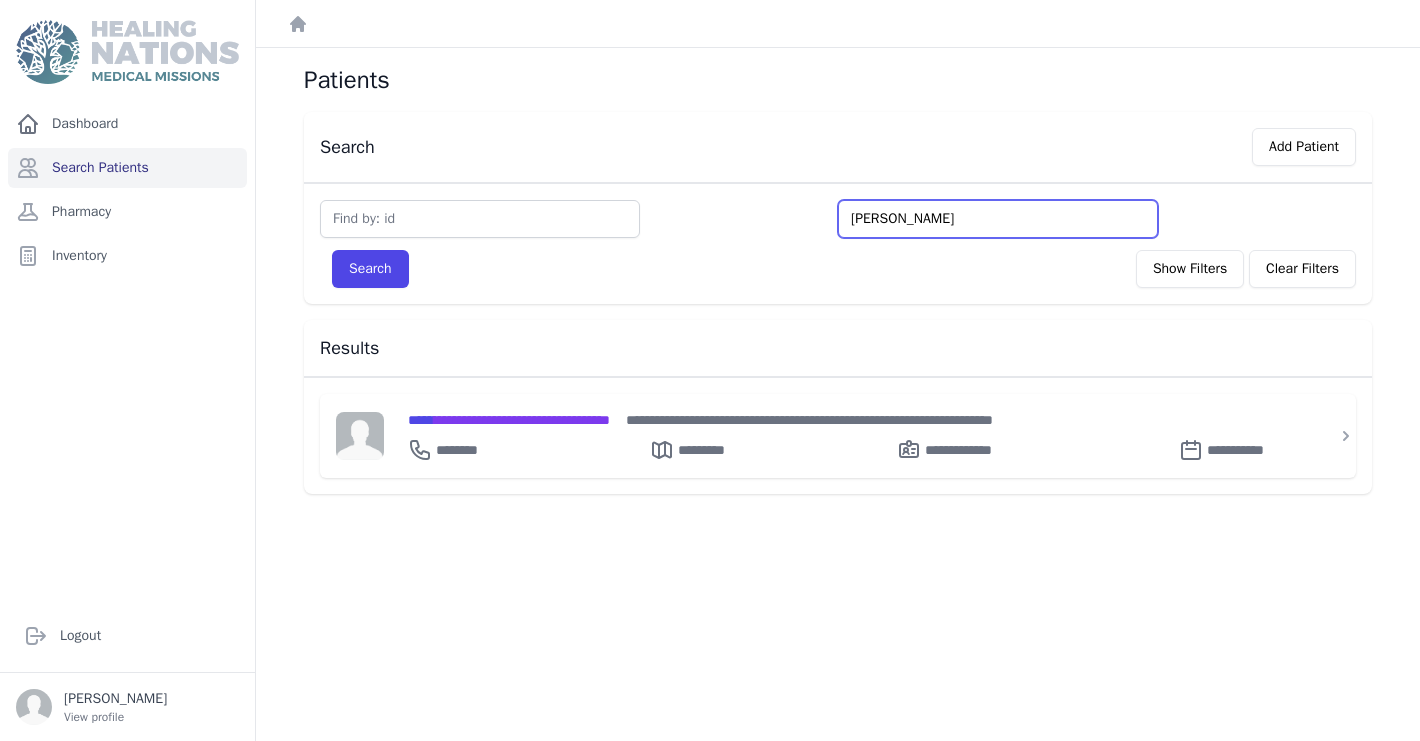 type on "[PERSON_NAME]" 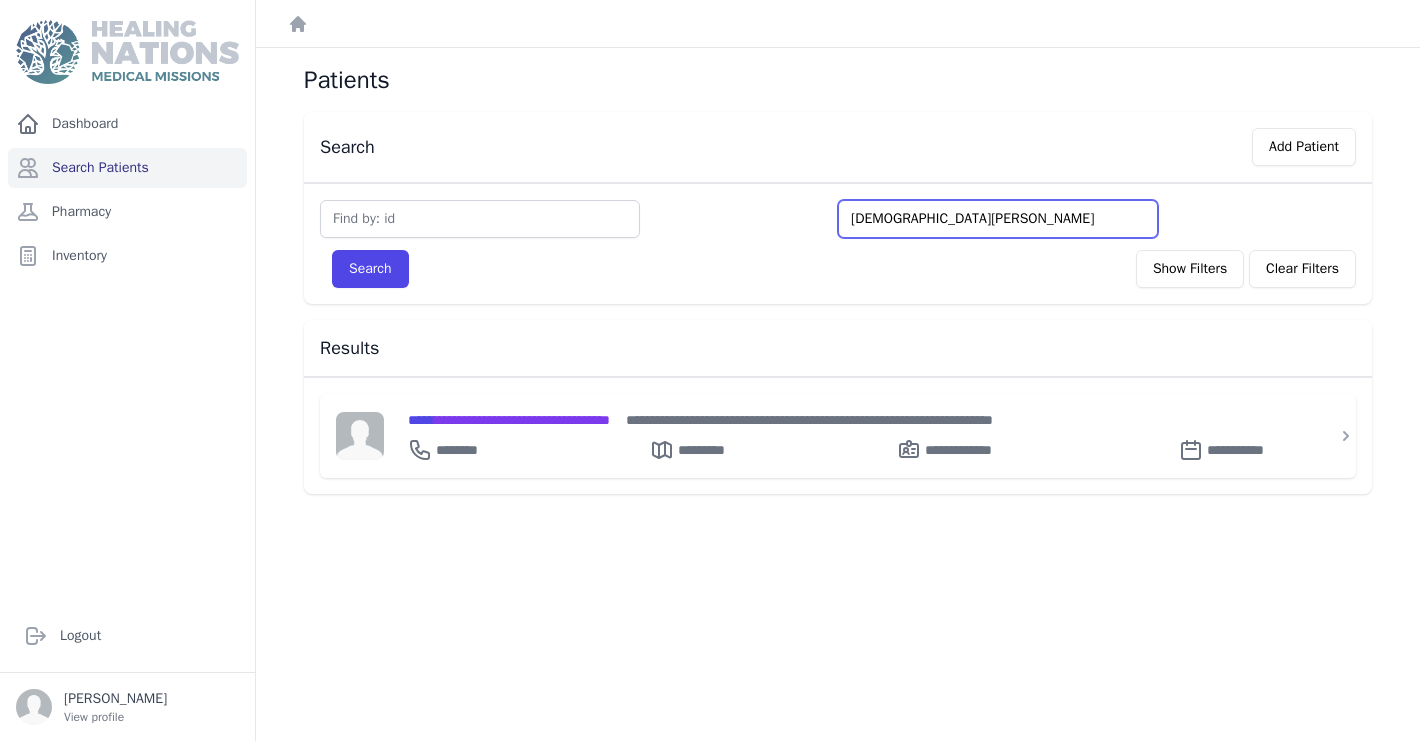type on "[DEMOGRAPHIC_DATA][PERSON_NAME]" 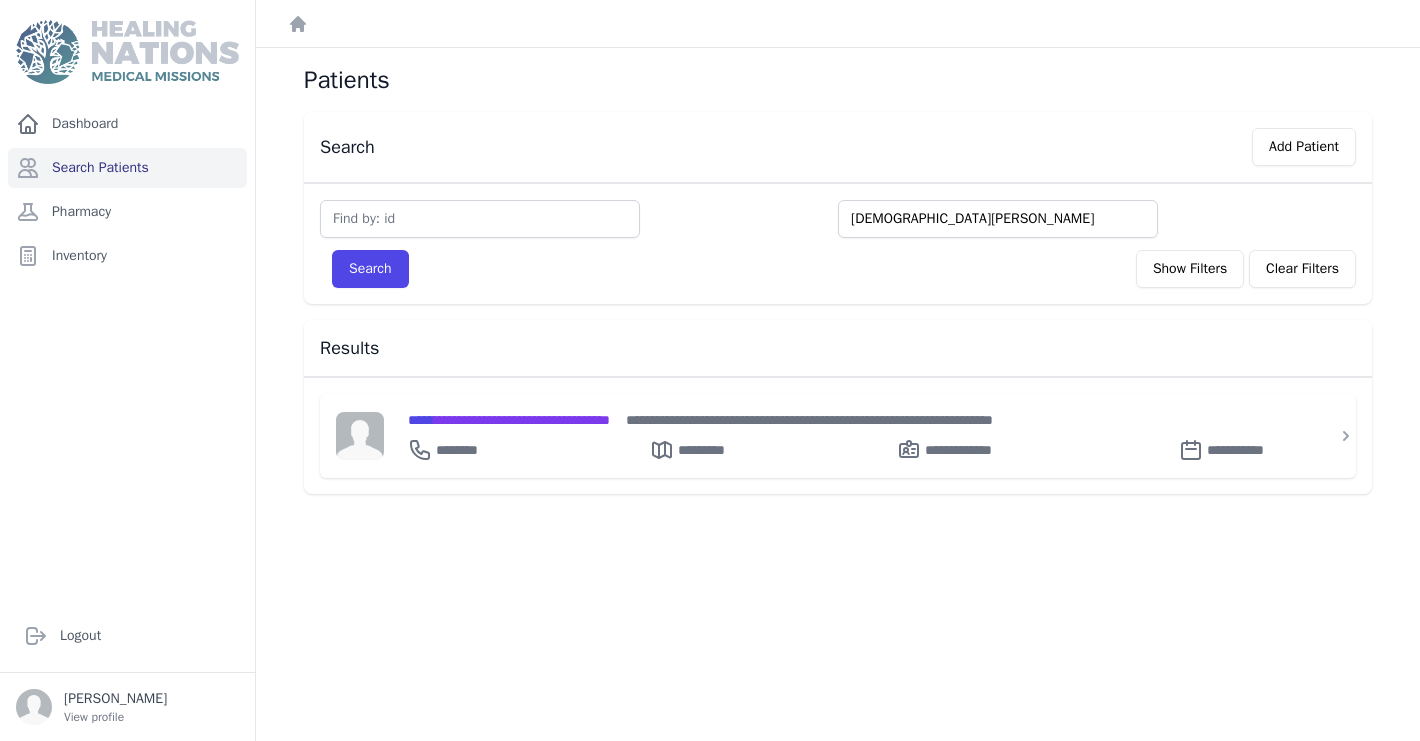 type on "[DEMOGRAPHIC_DATA][PERSON_NAME]" 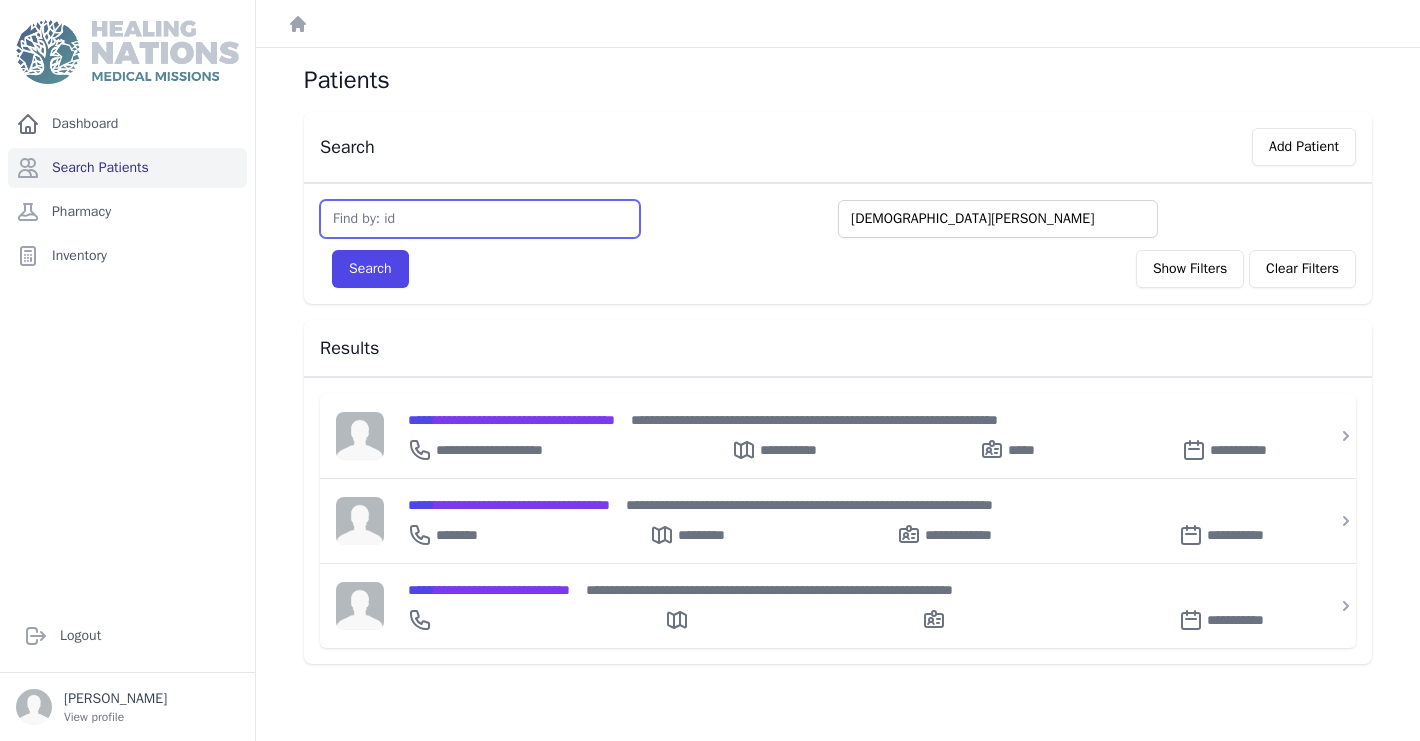 click at bounding box center [480, 219] 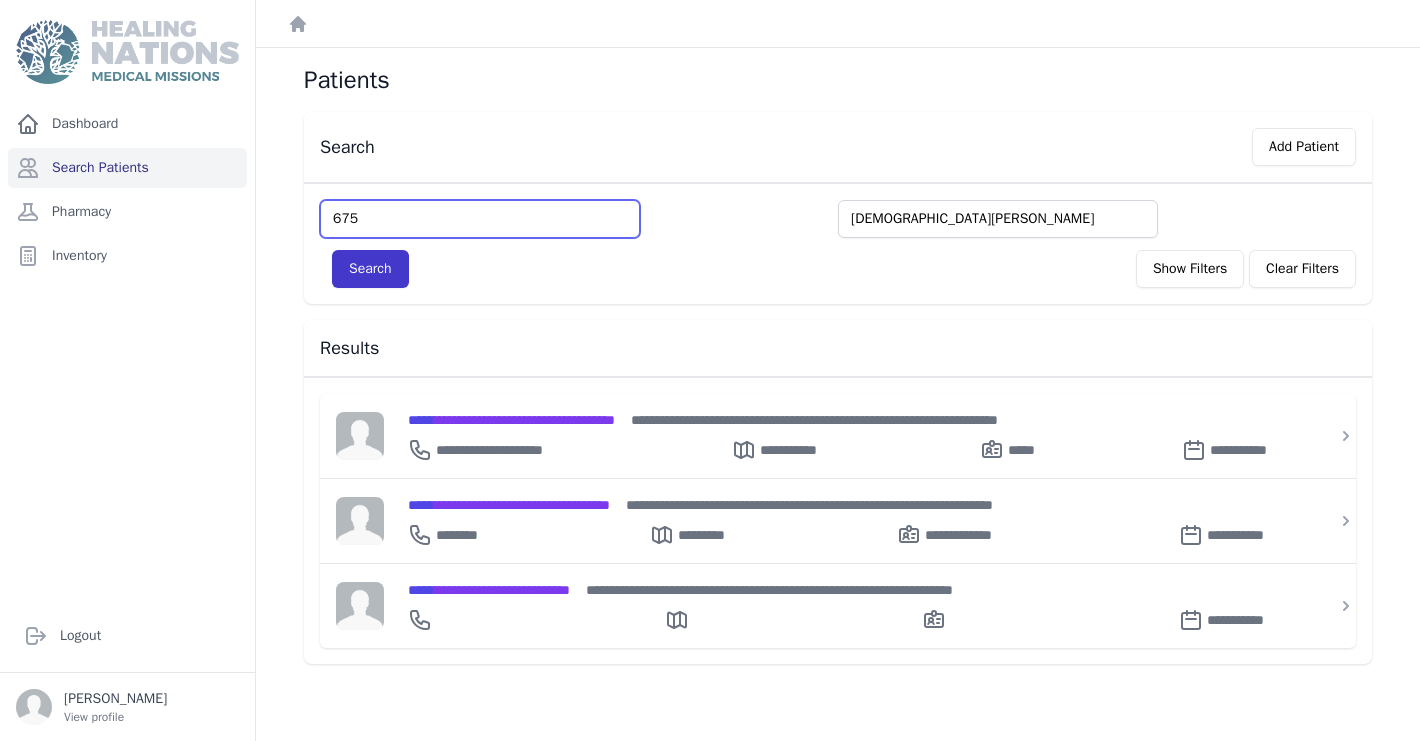 type on "675" 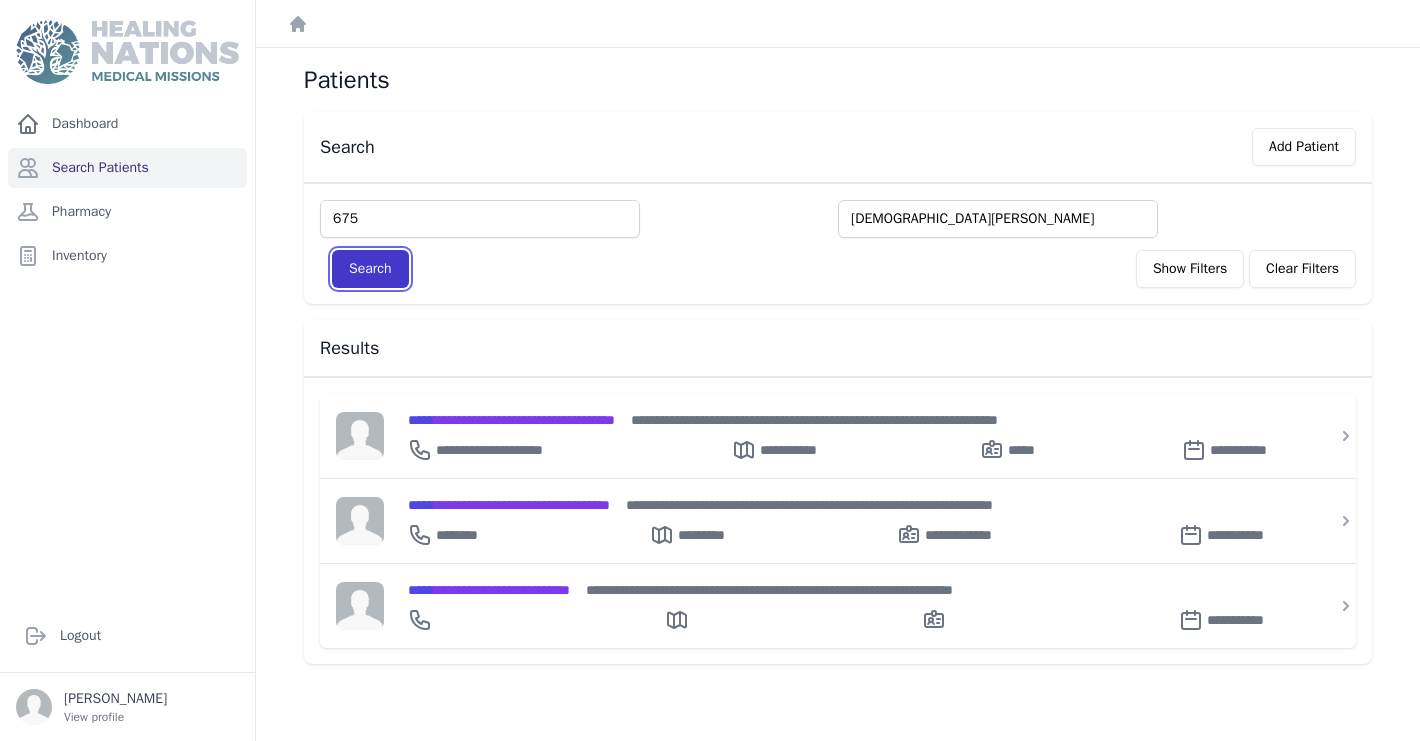 click on "Search" at bounding box center [370, 269] 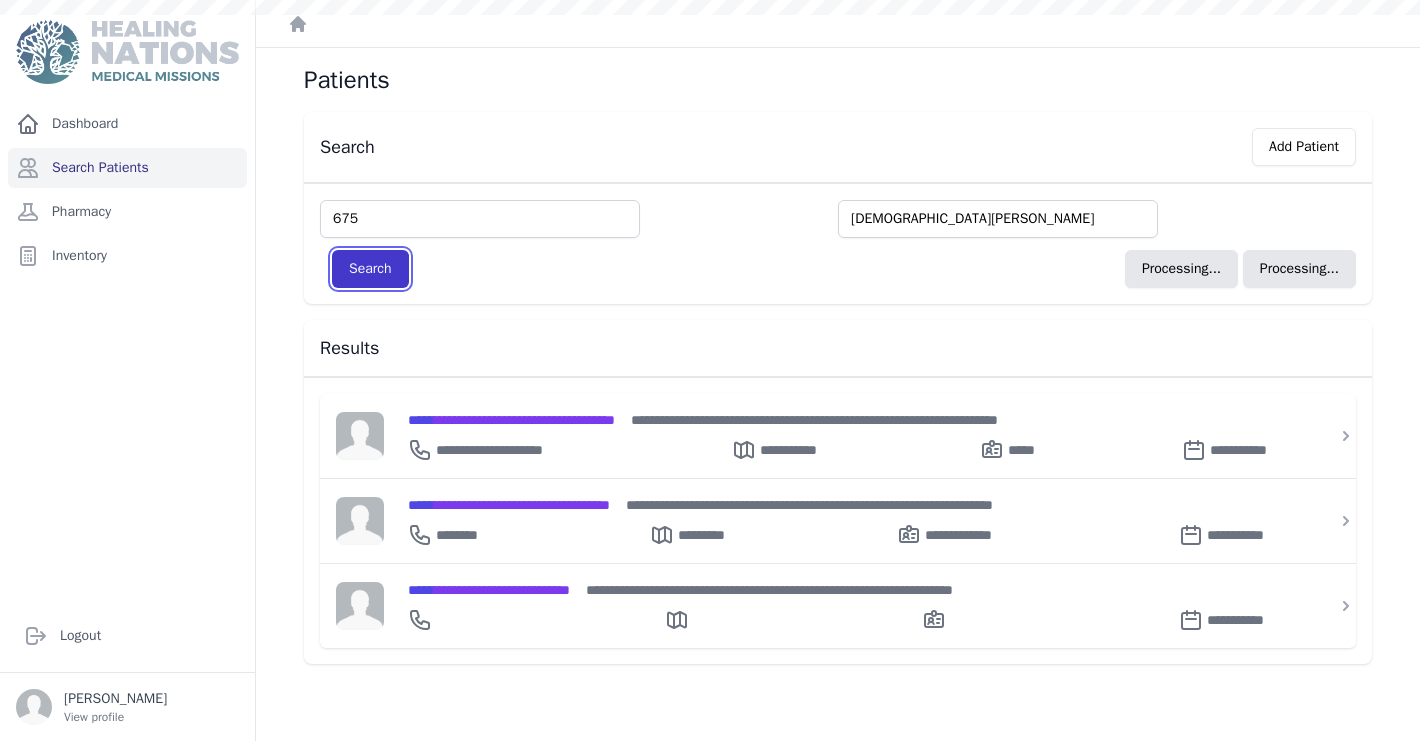 type 